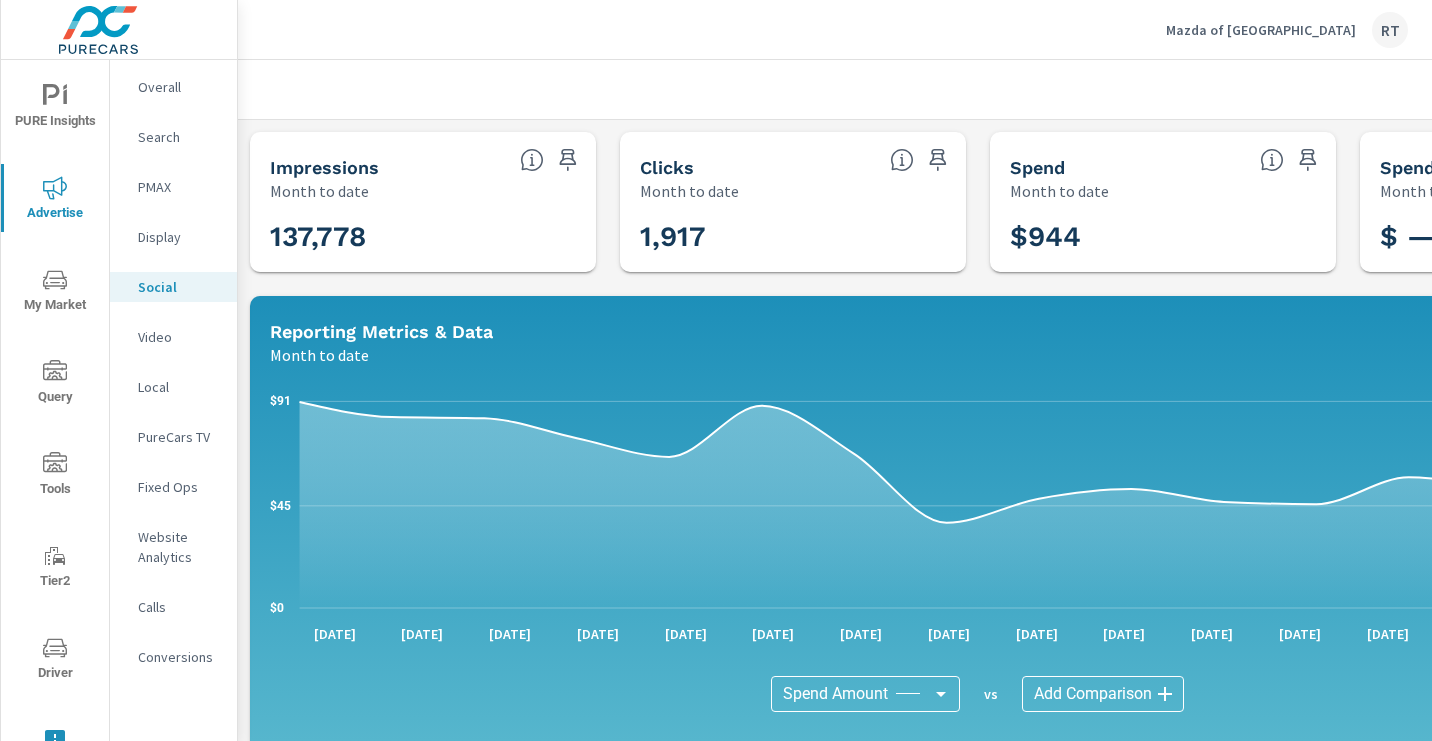 scroll, scrollTop: 0, scrollLeft: 0, axis: both 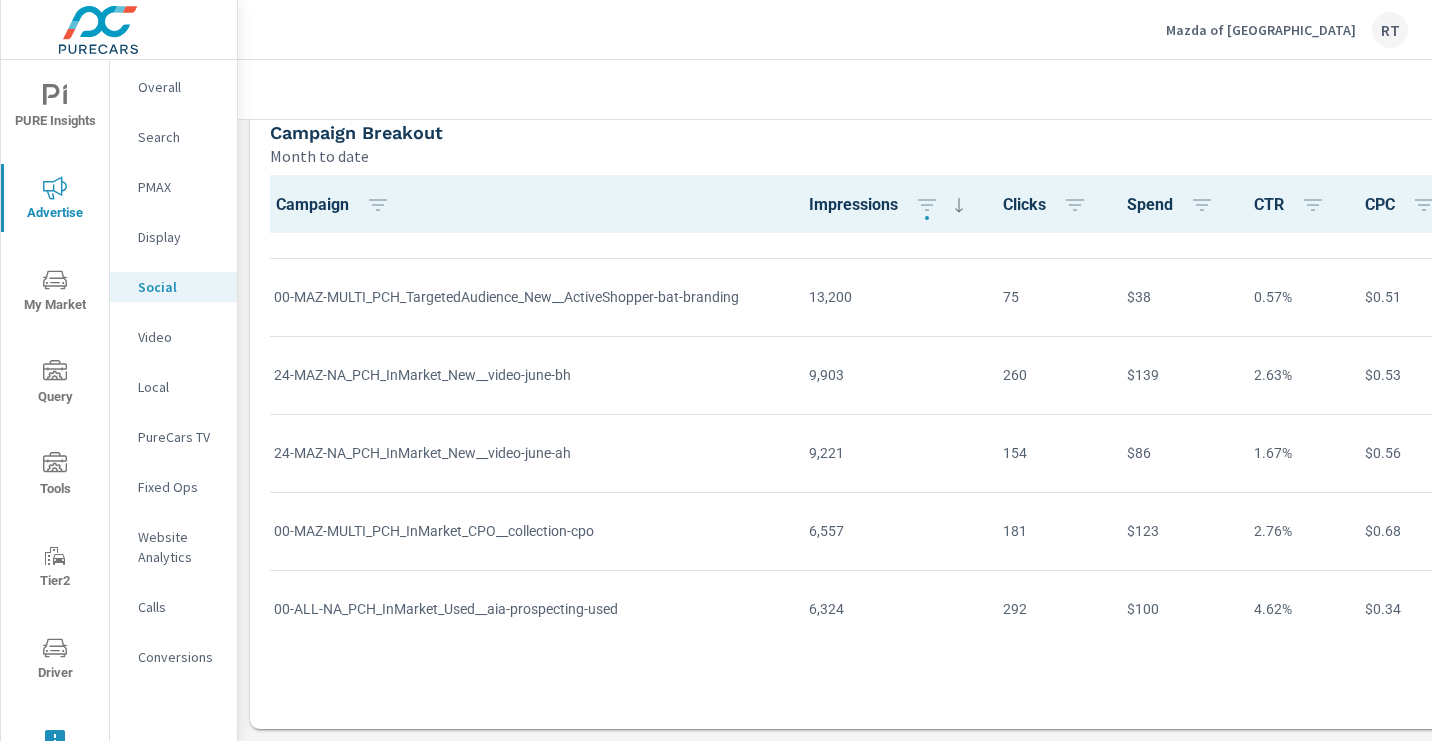 click on "Mazda of [GEOGRAPHIC_DATA]" at bounding box center [1261, 30] 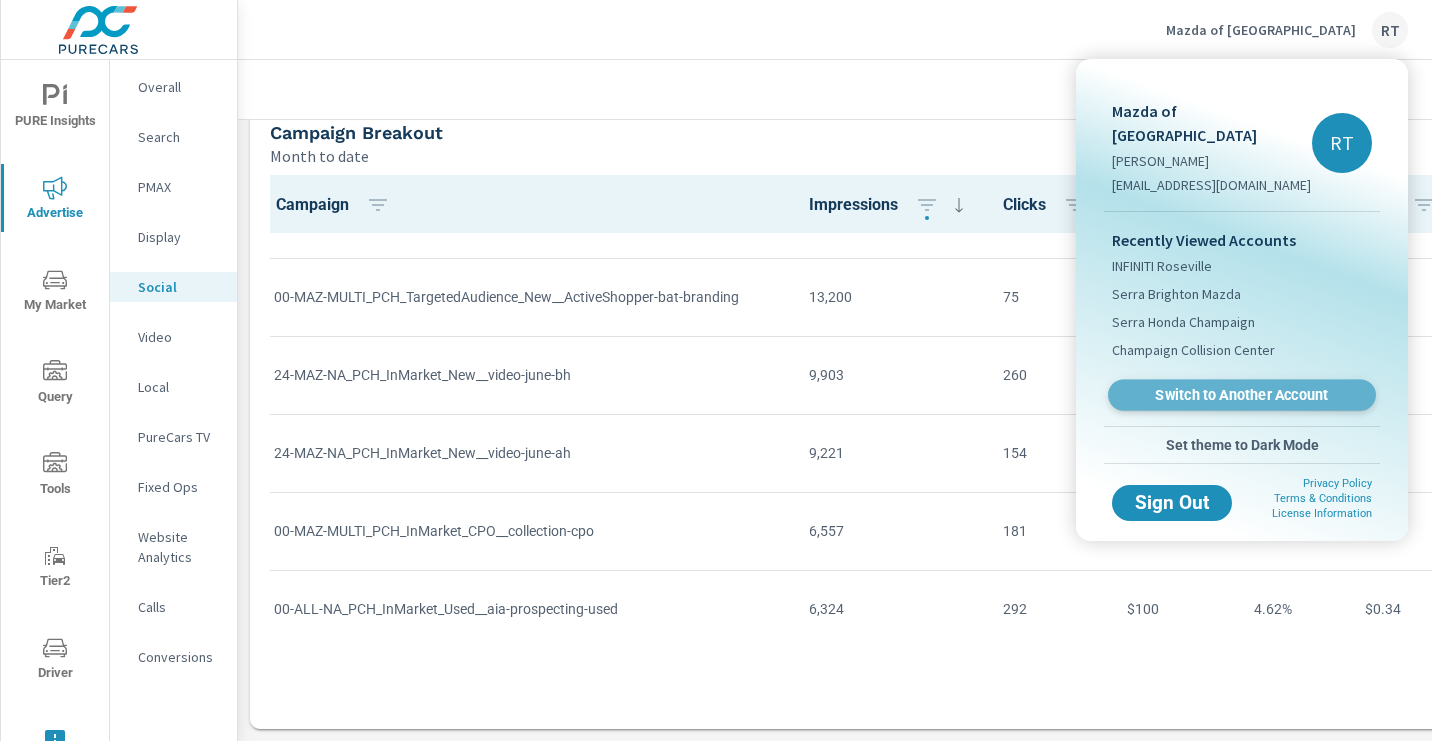 click on "Switch to Another Account" at bounding box center (1241, 395) 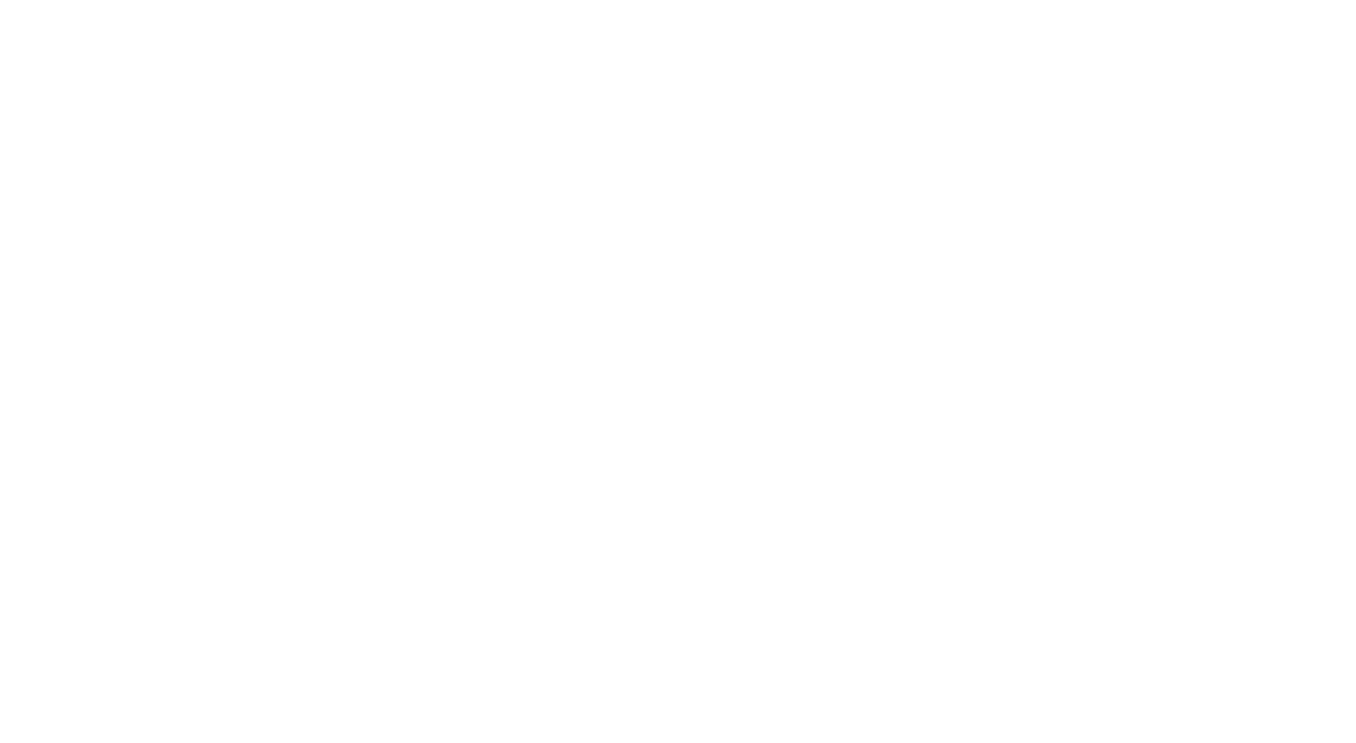 scroll, scrollTop: 0, scrollLeft: 0, axis: both 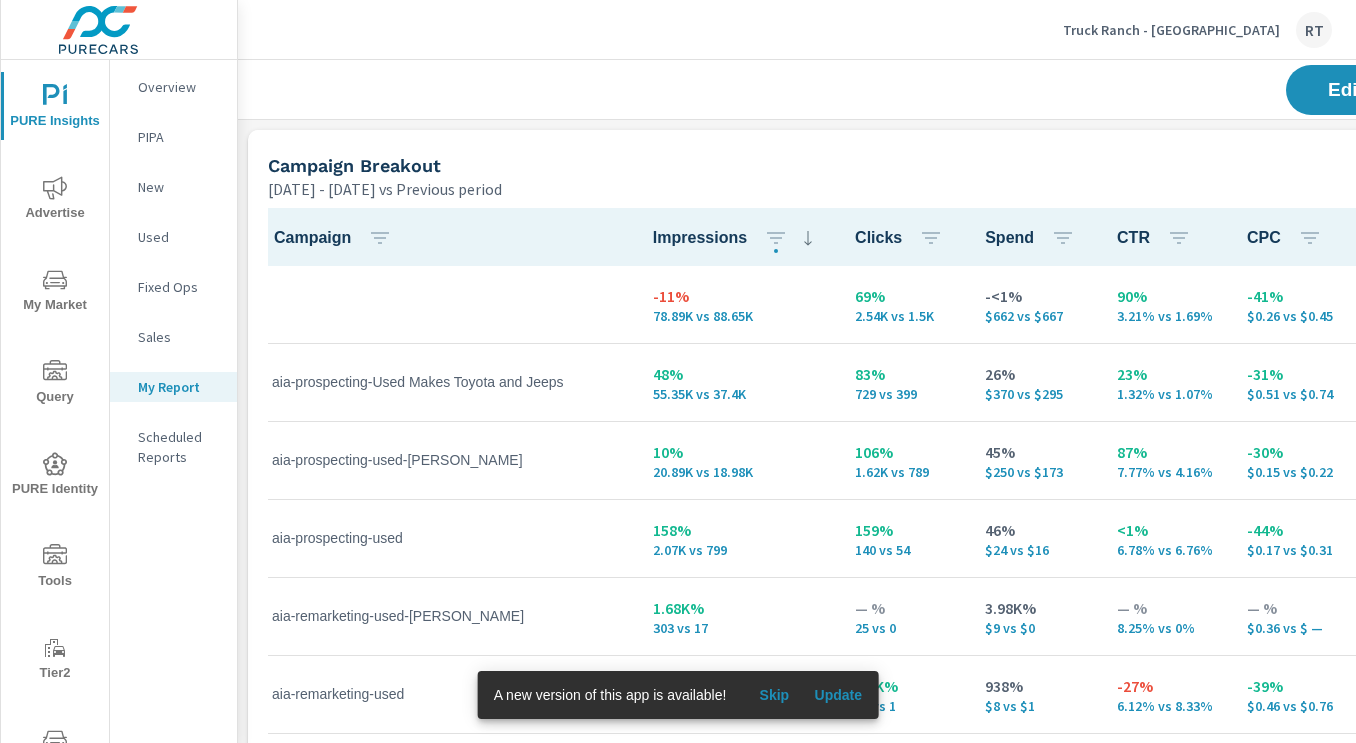click on "Skip" at bounding box center (774, 695) 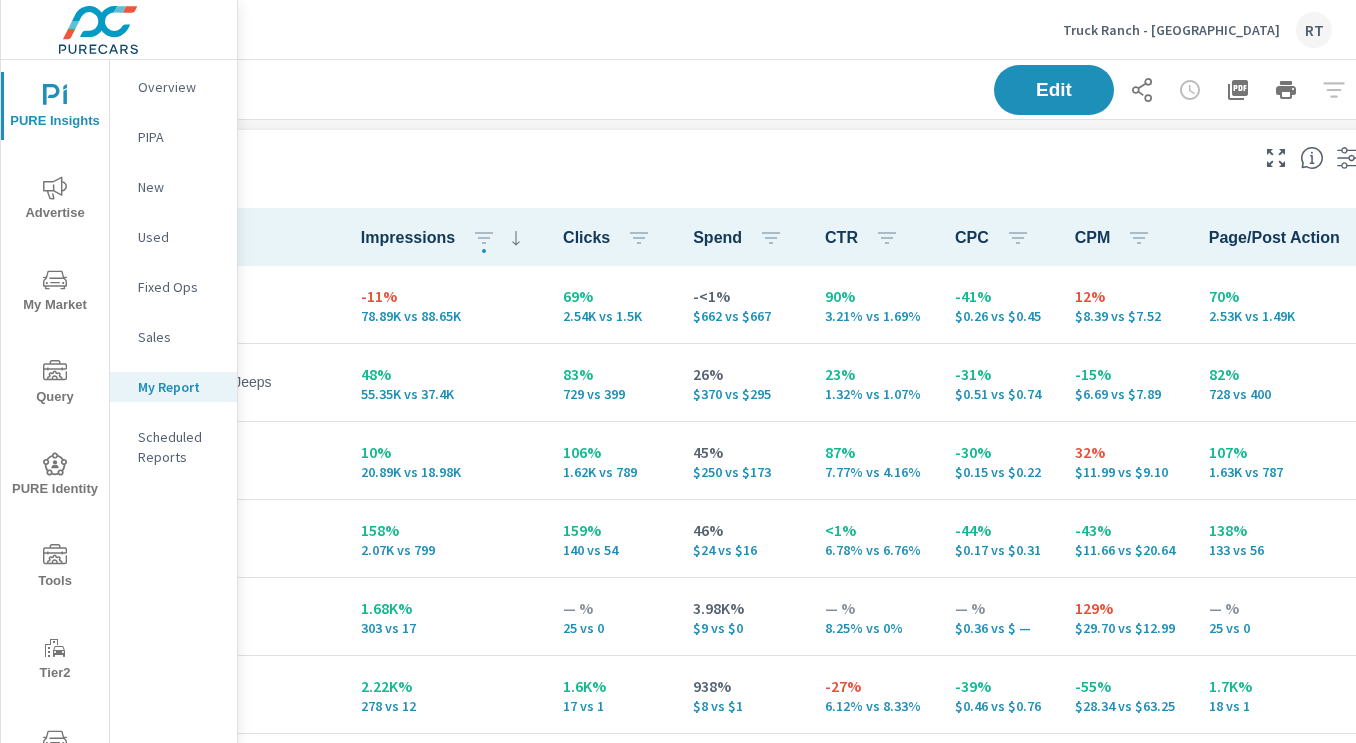 scroll, scrollTop: 0, scrollLeft: 362, axis: horizontal 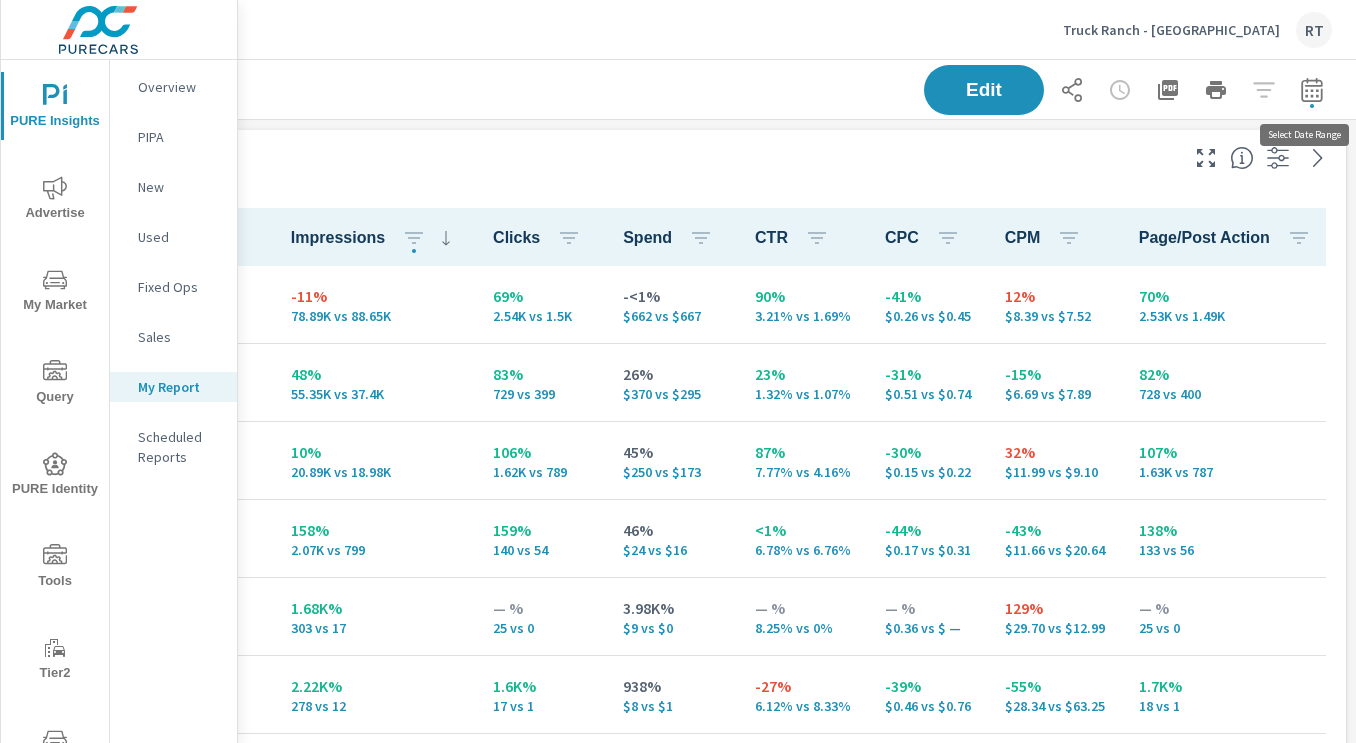 click 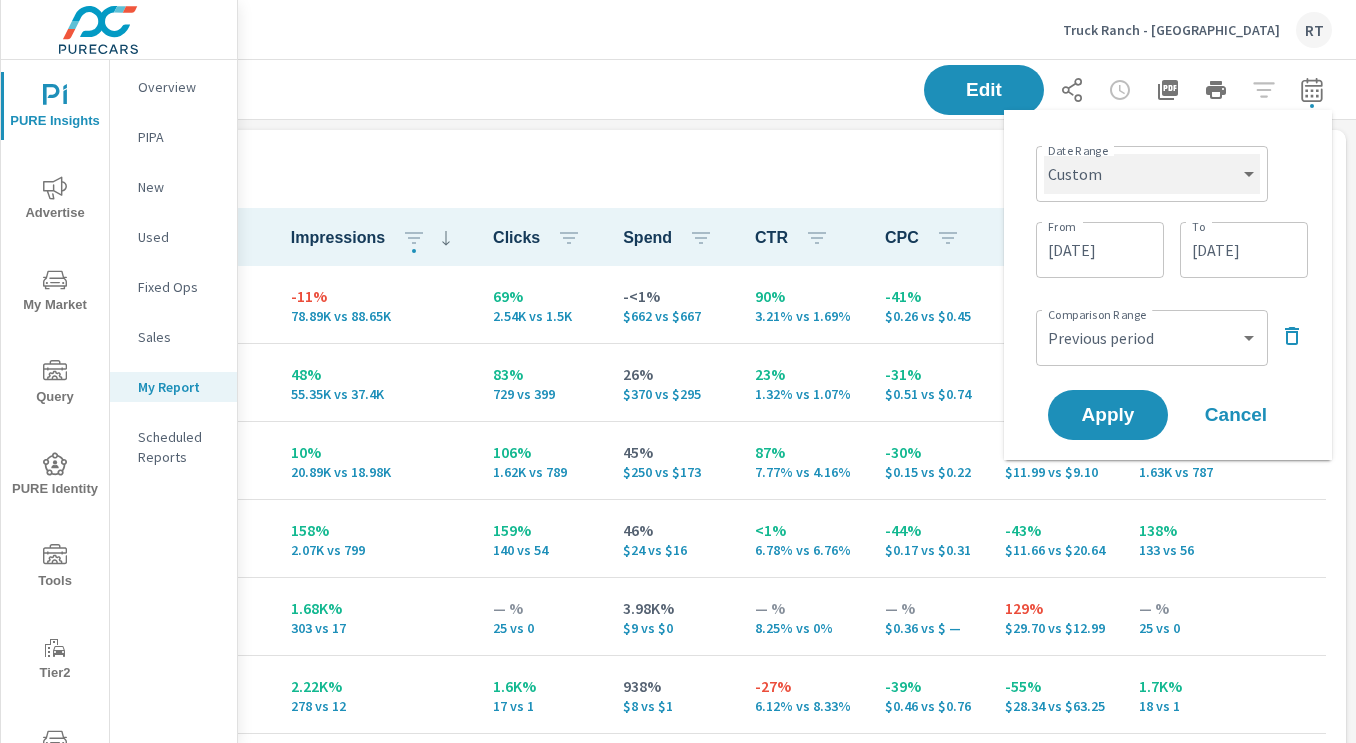 click on "Custom Yesterday Last week Last 7 days Last 14 days Last 30 days Last 45 days Last 60 days Last 90 days Last 180 days Last 365 days Month to date Last month Last 2 months Last 3 months Last 6 months Last 9 months Last 12 months Year to date Last year" at bounding box center (1152, 174) 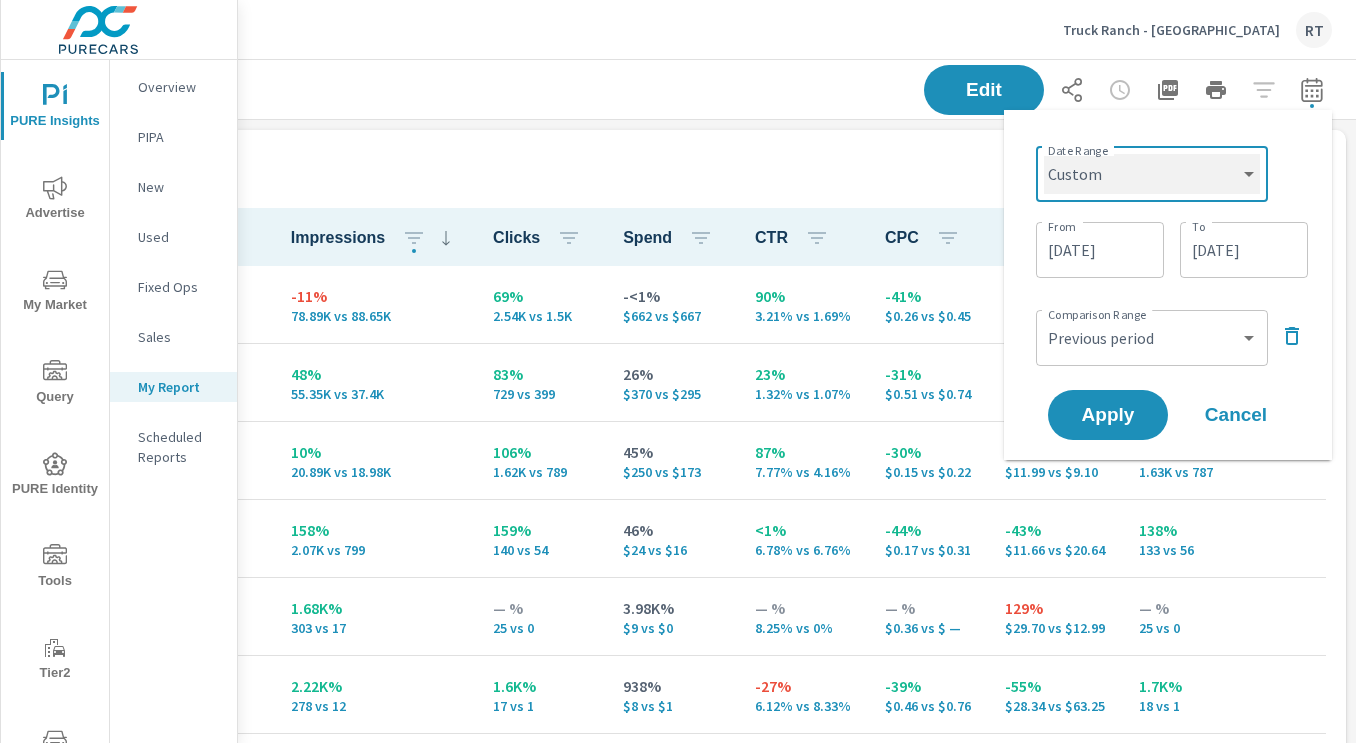 select on "Last 30 days" 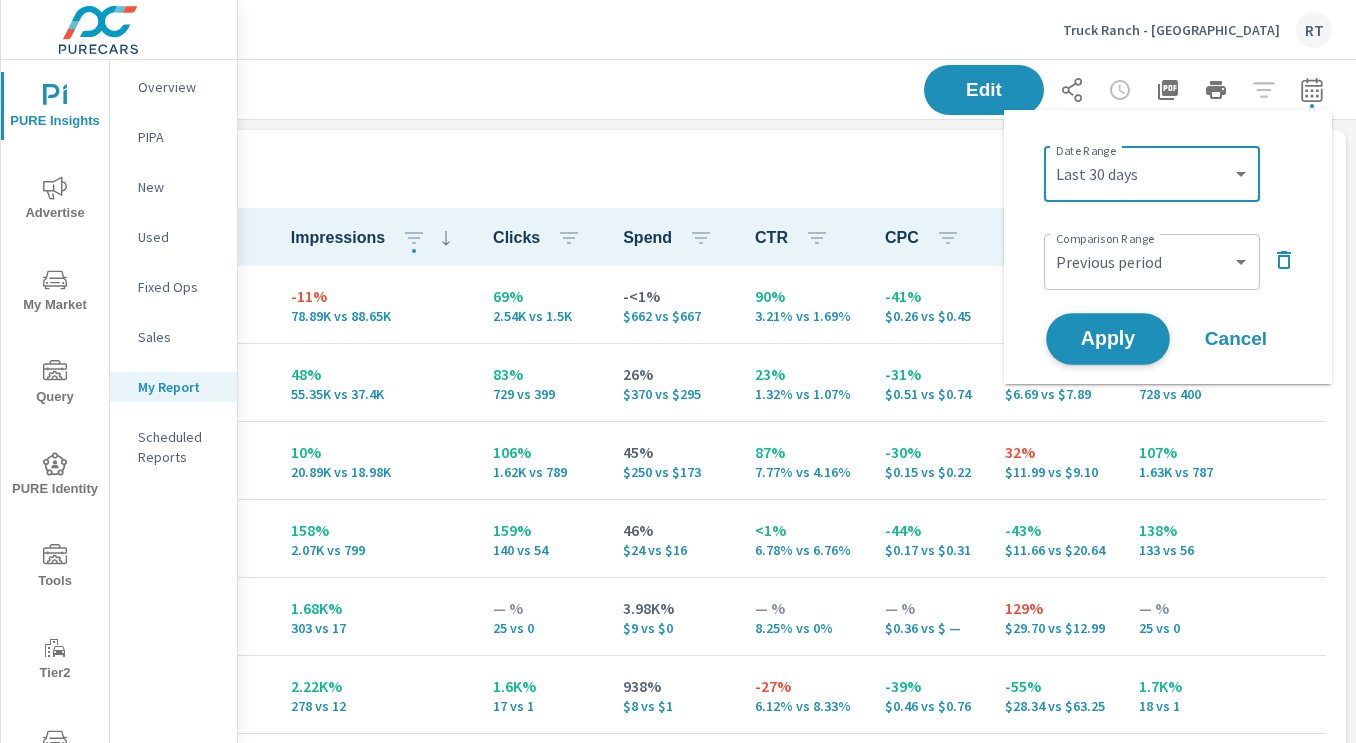 click on "Apply" at bounding box center (1108, 339) 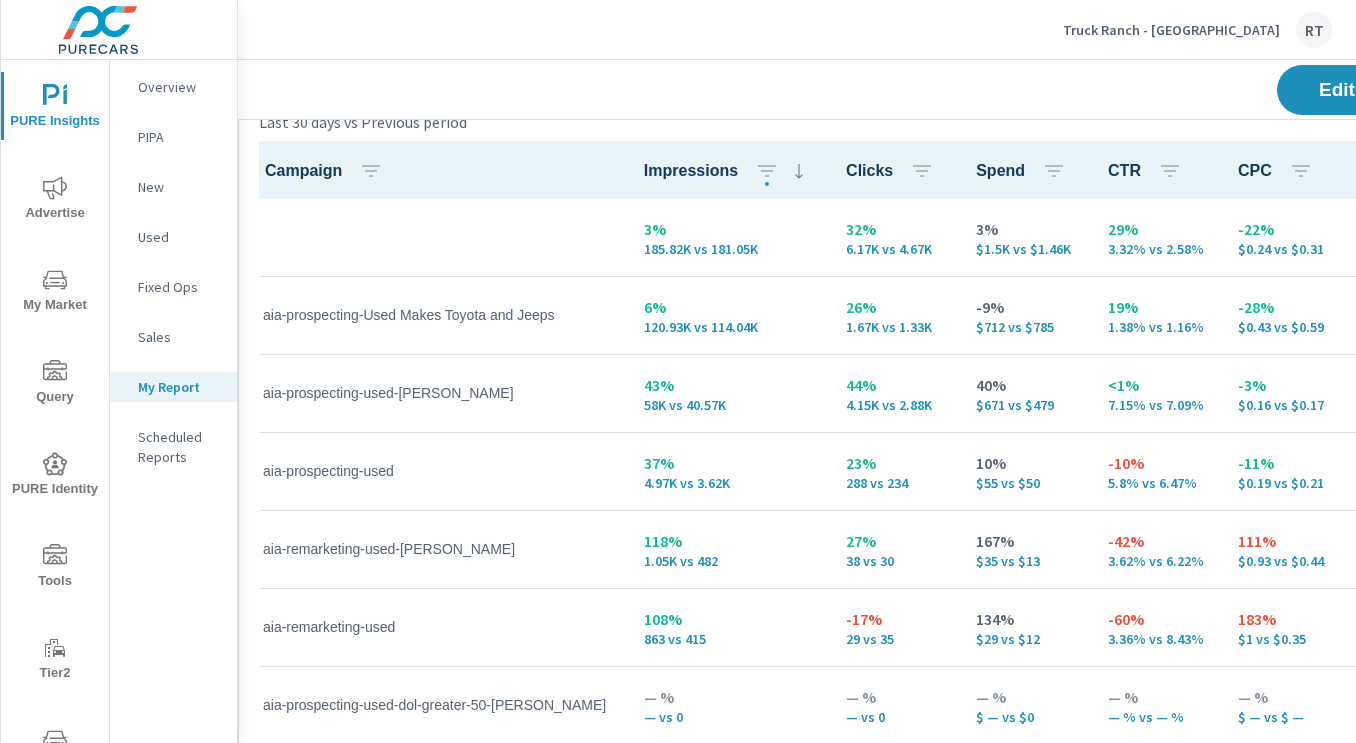 scroll, scrollTop: 67, scrollLeft: 0, axis: vertical 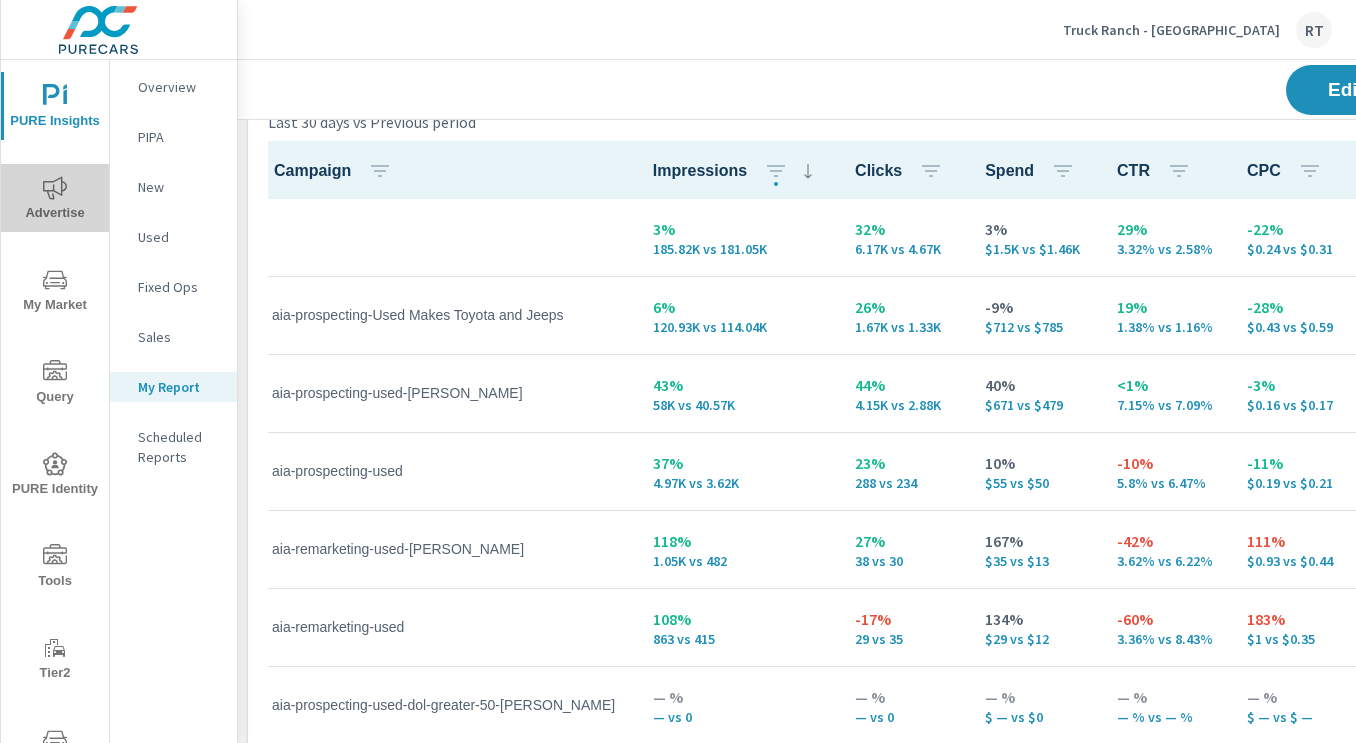 click 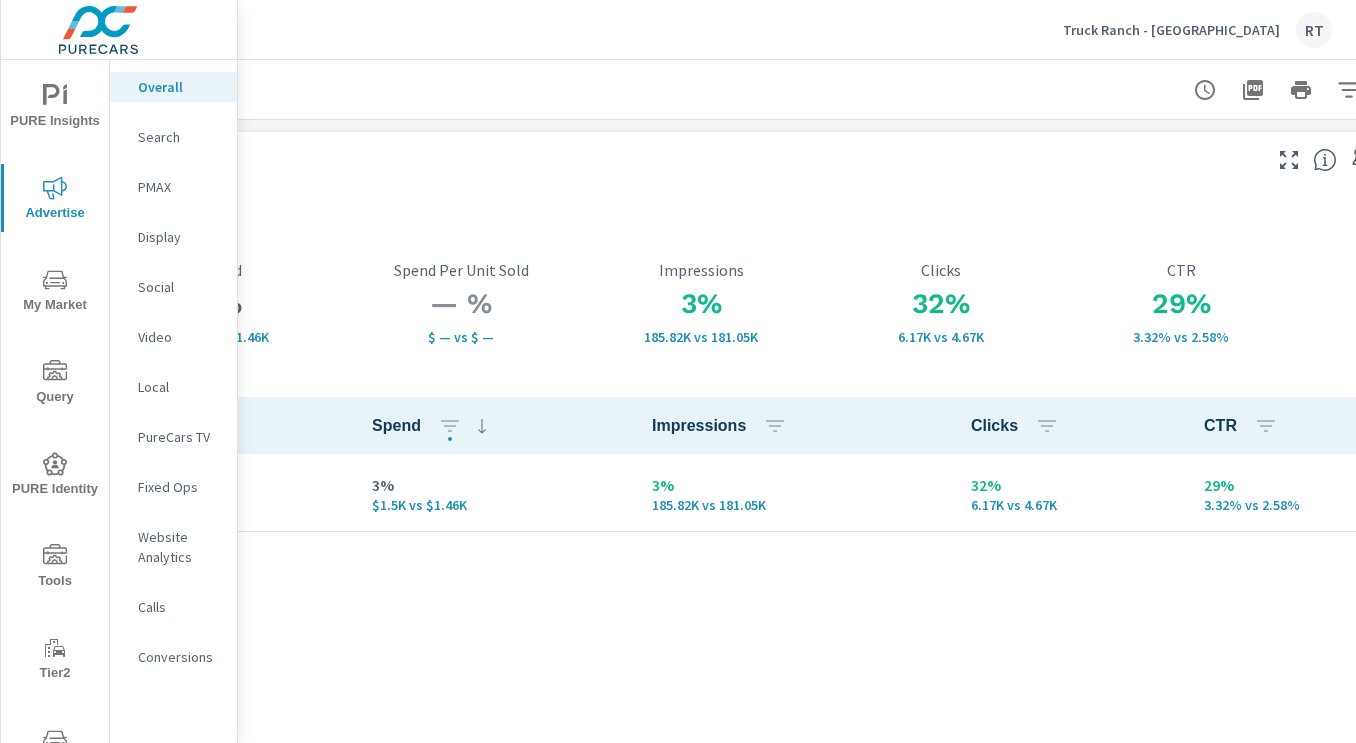 scroll, scrollTop: 0, scrollLeft: 362, axis: horizontal 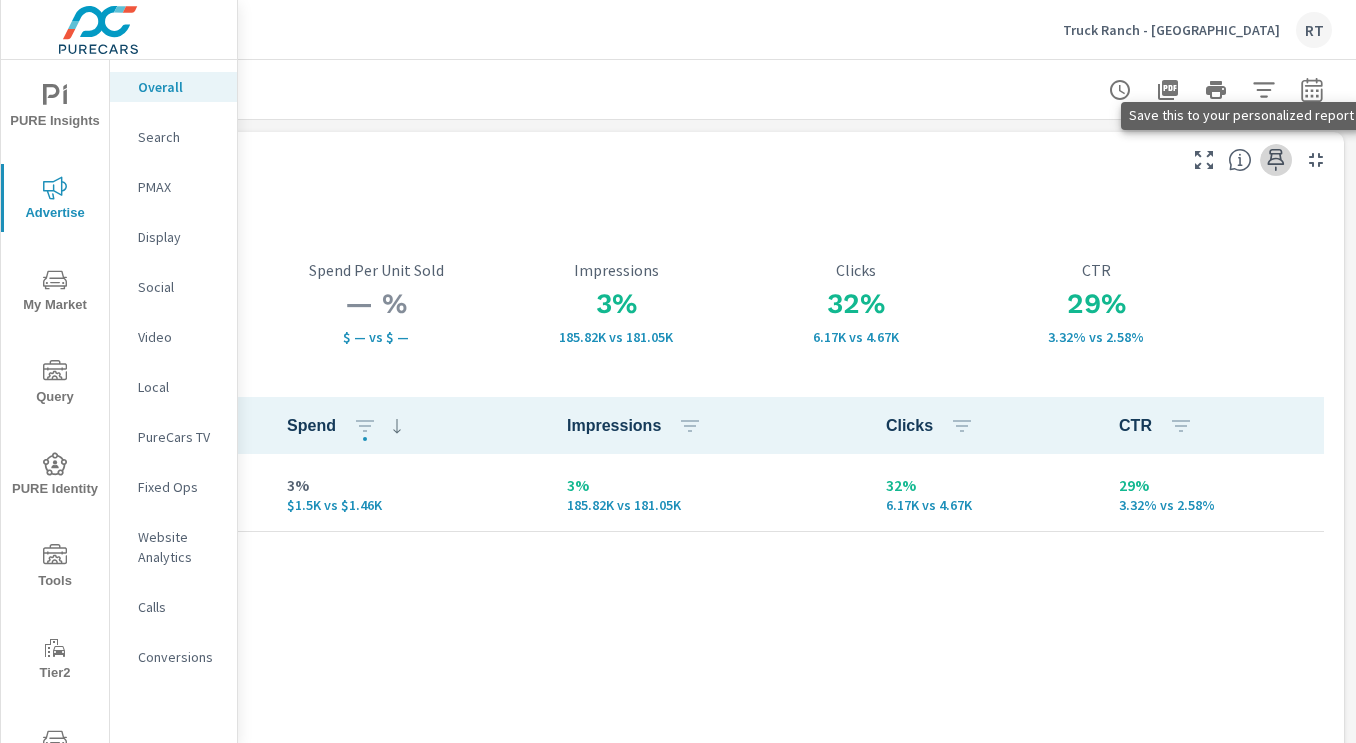 click 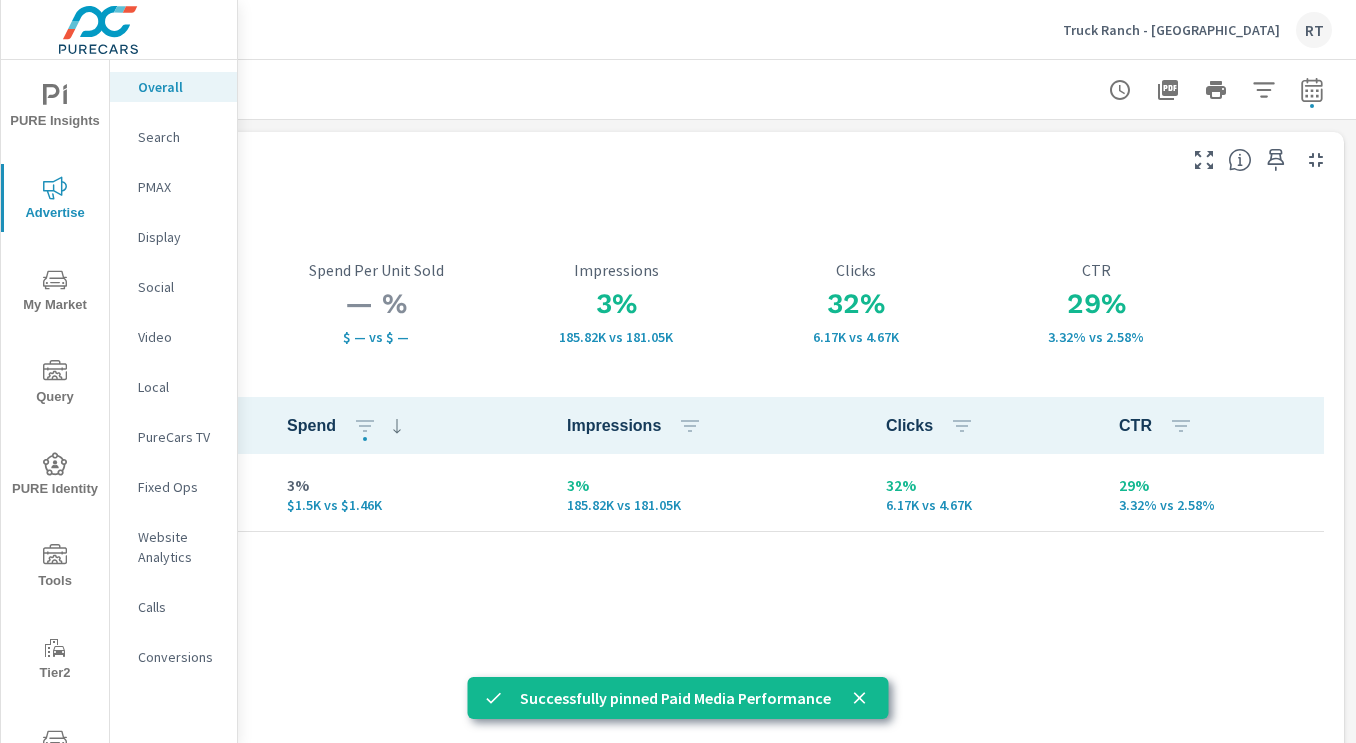 click on "PureCars TV" at bounding box center (179, 437) 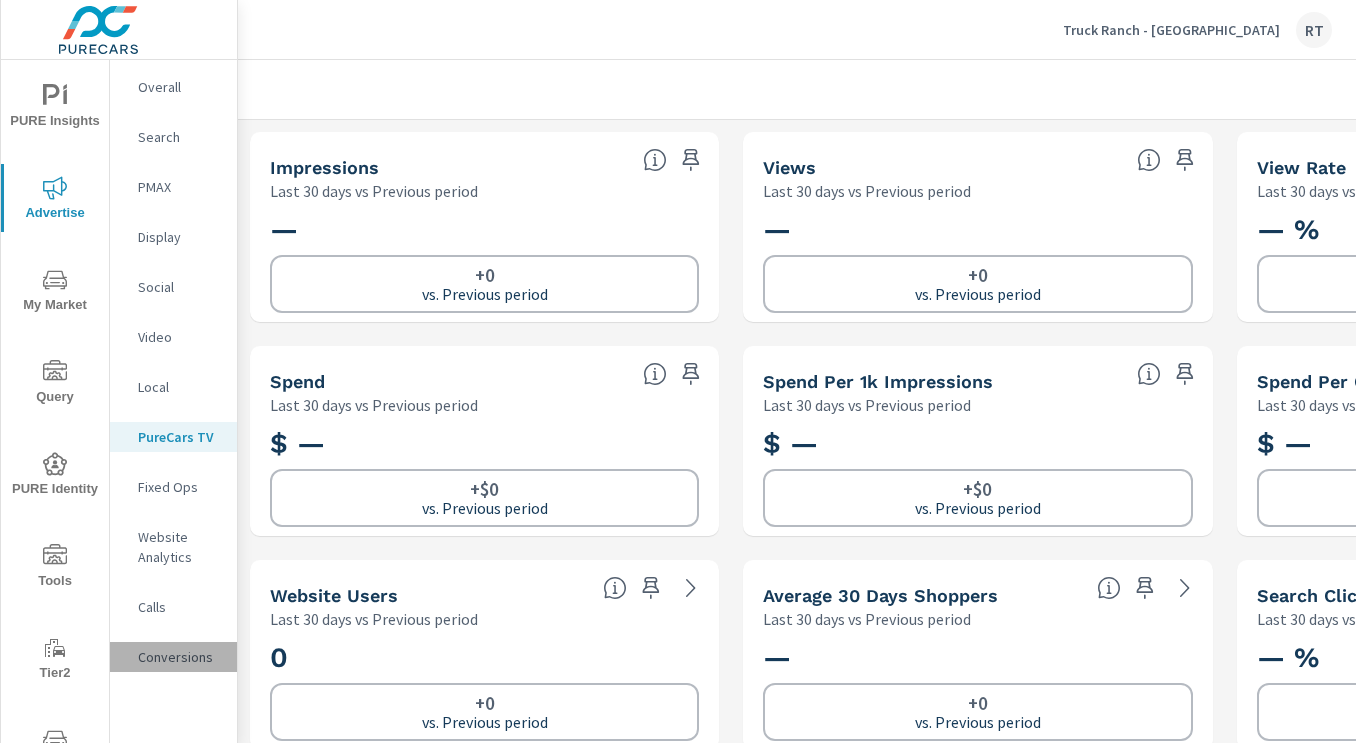 click on "Conversions" at bounding box center [179, 657] 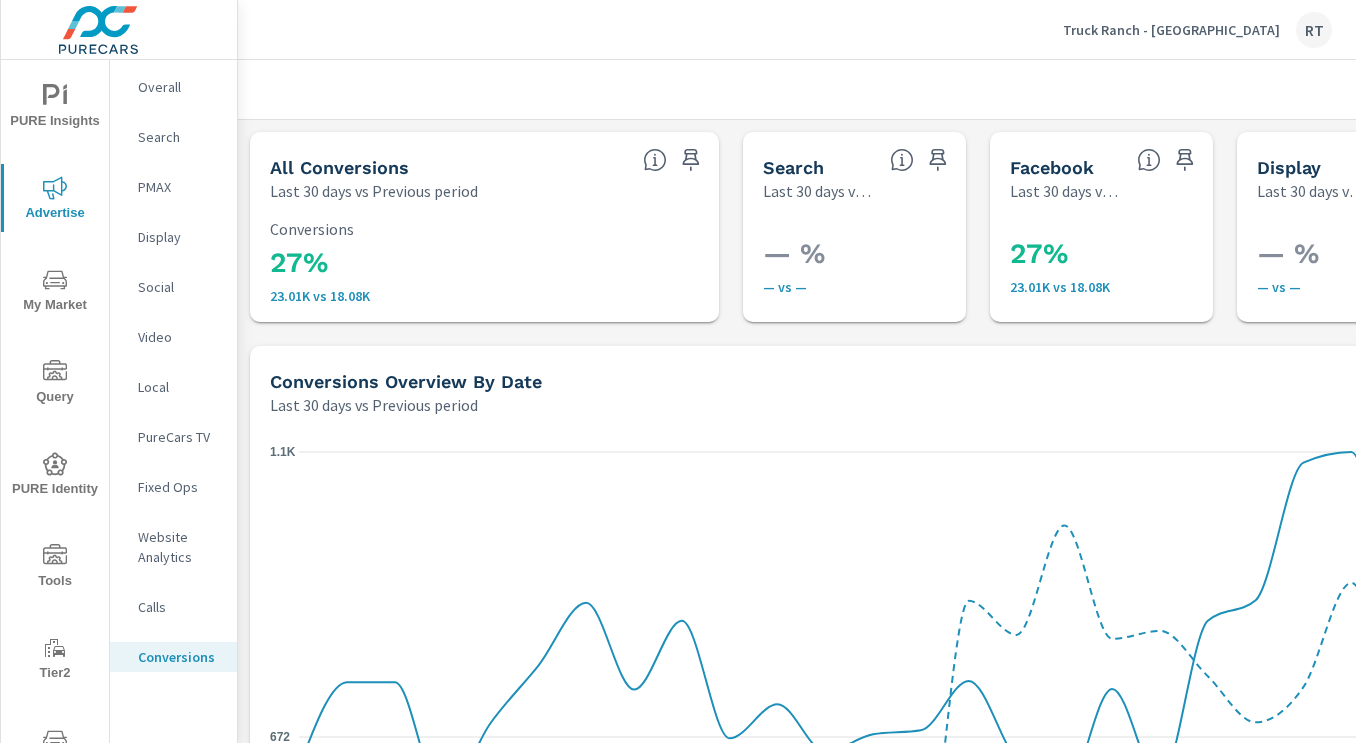 scroll, scrollTop: 1, scrollLeft: 0, axis: vertical 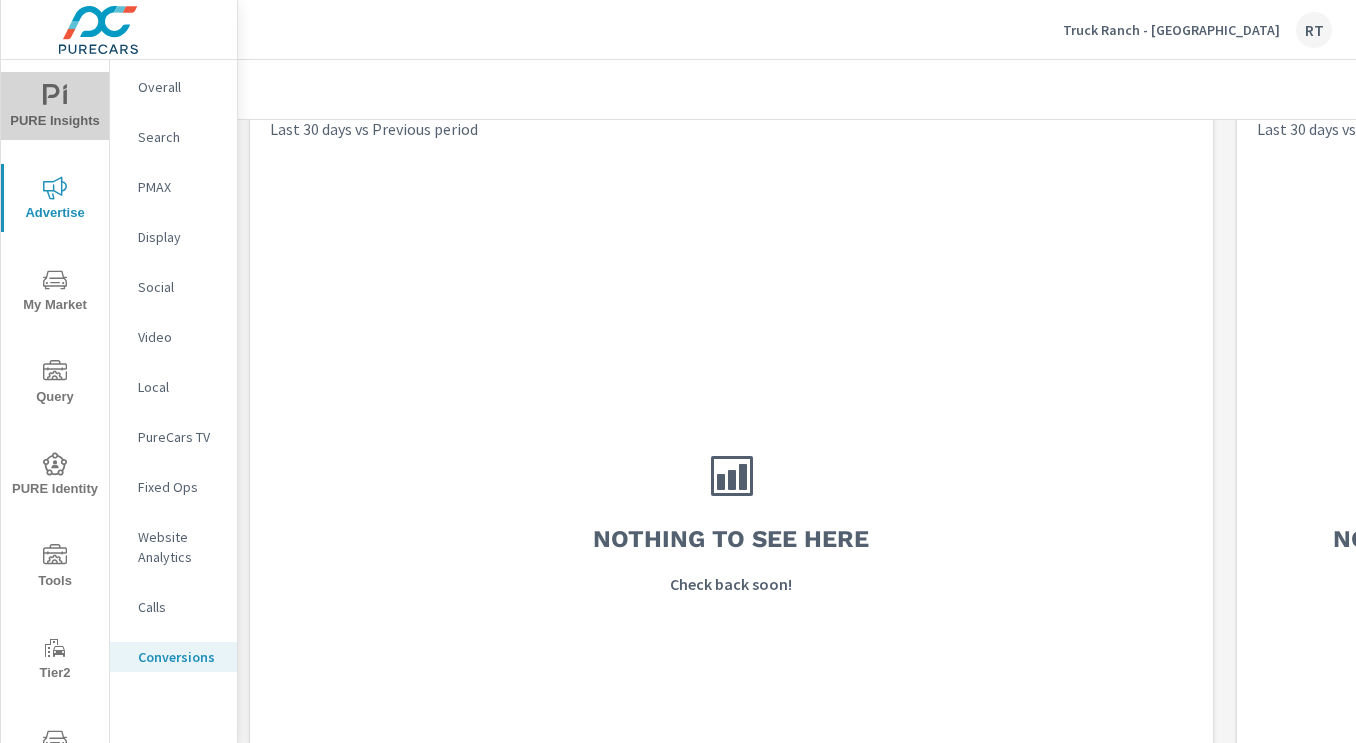 click 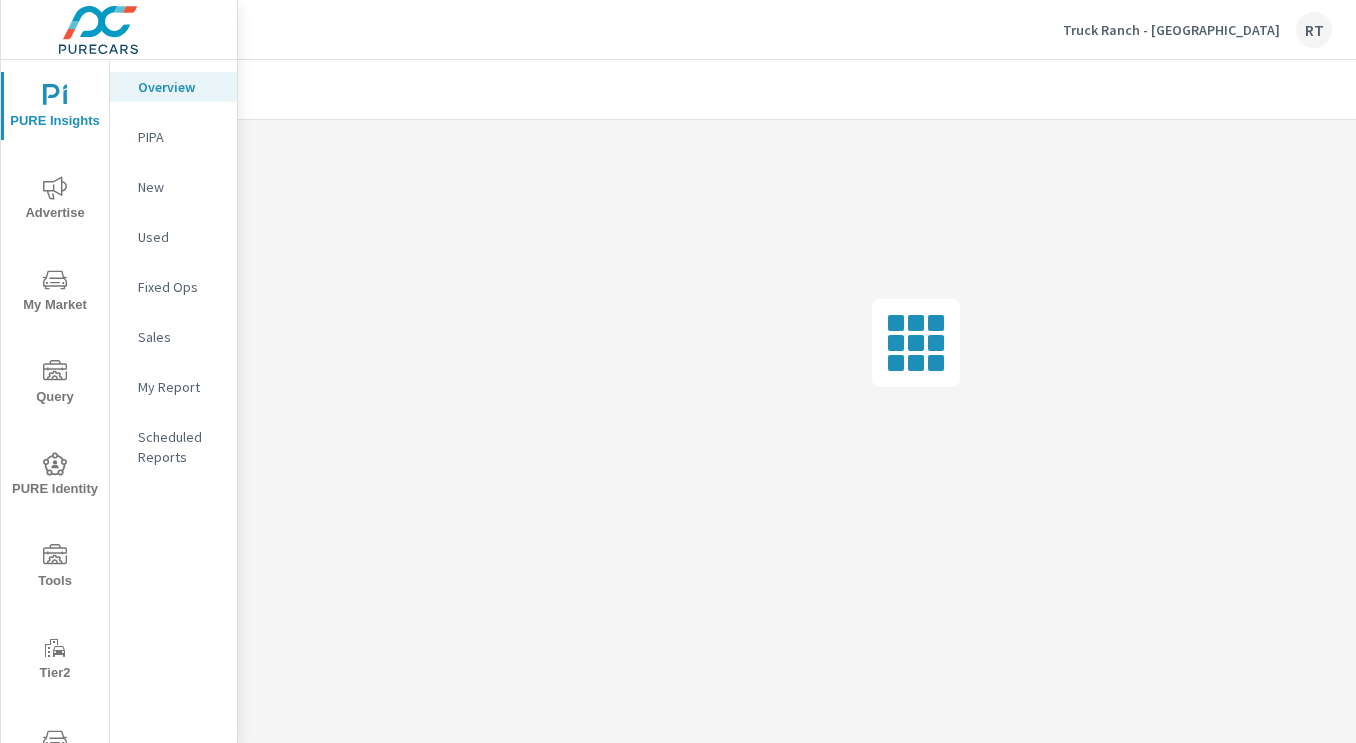 click on "My Report" at bounding box center (179, 387) 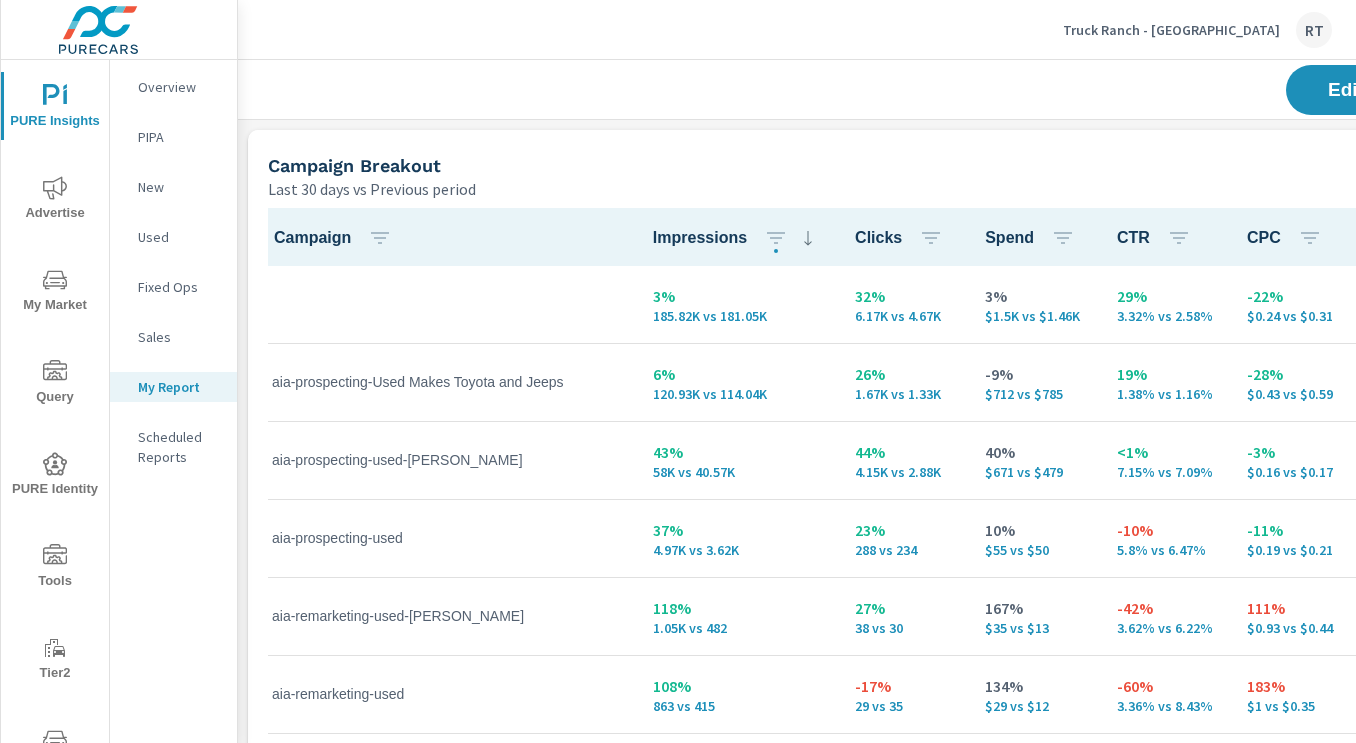 scroll, scrollTop: 10, scrollLeft: 10, axis: both 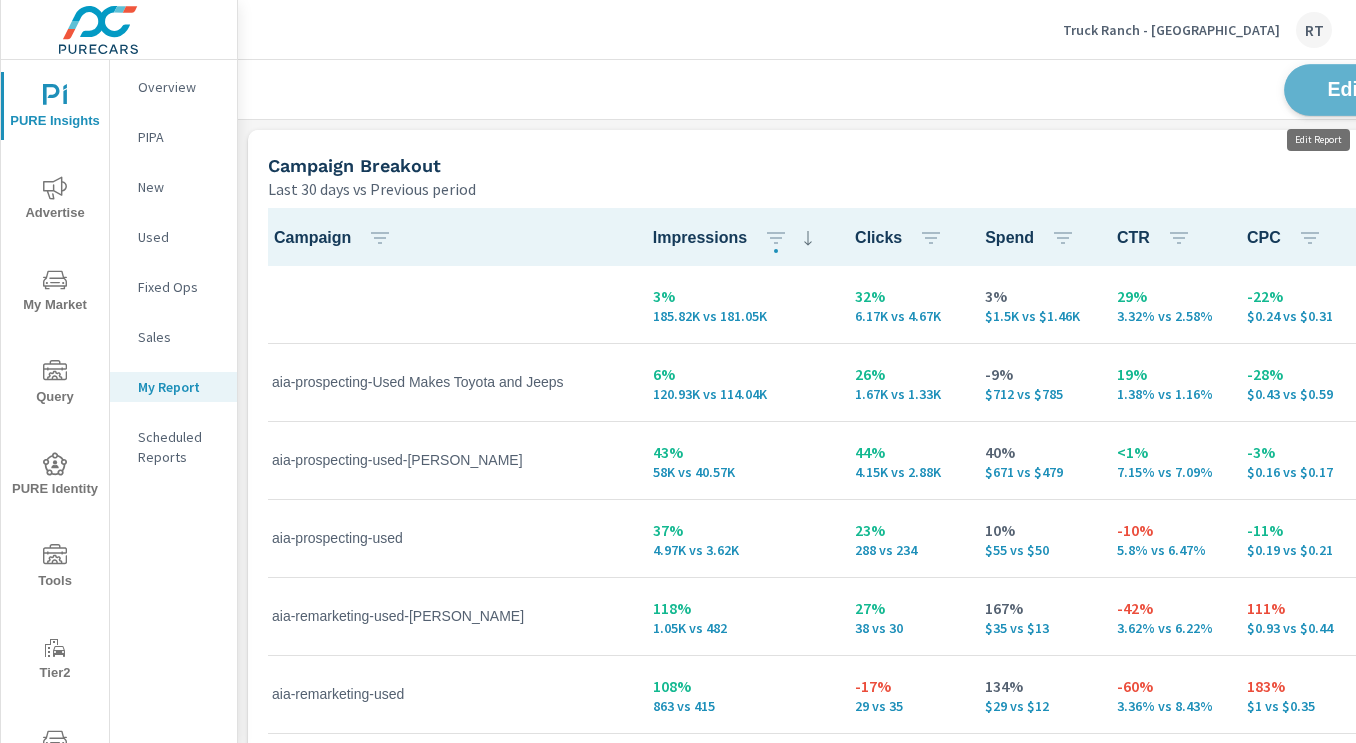 click on "Edit" at bounding box center (1346, 90) 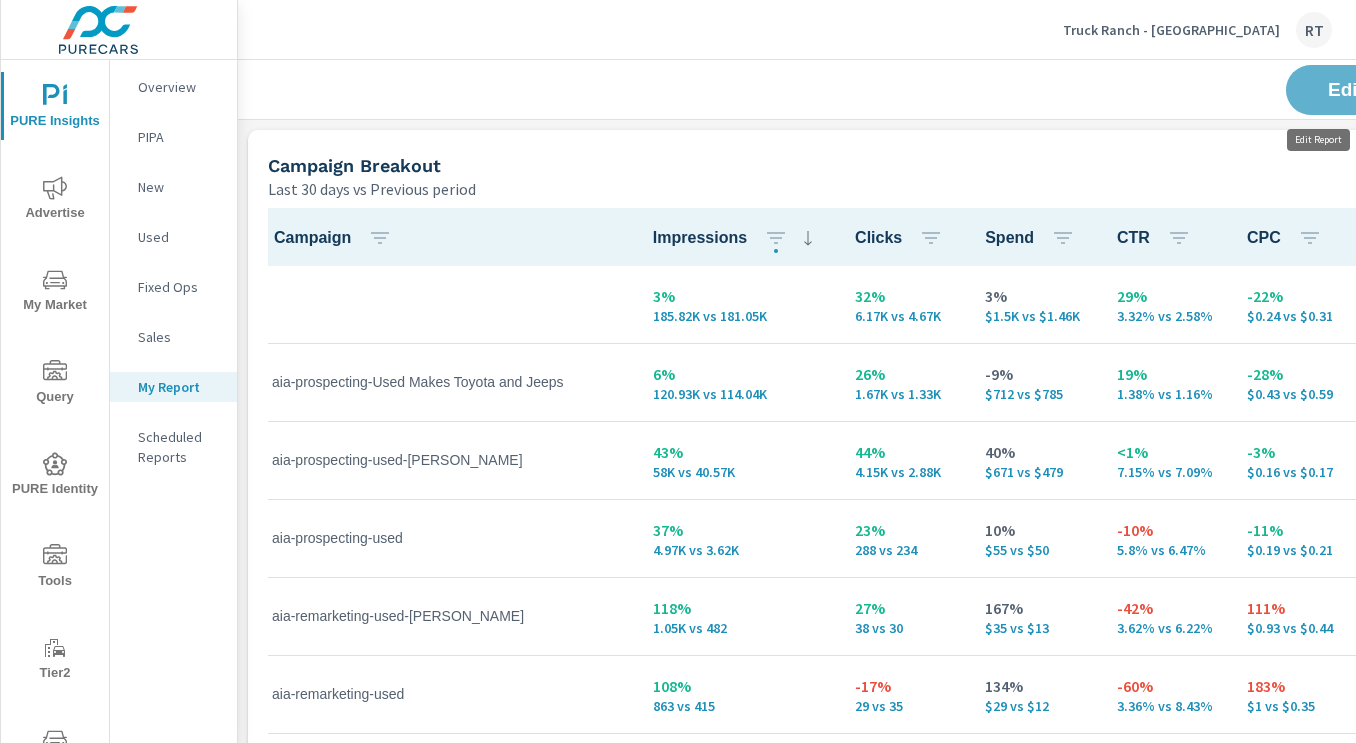 scroll, scrollTop: 1851, scrollLeft: 1131, axis: both 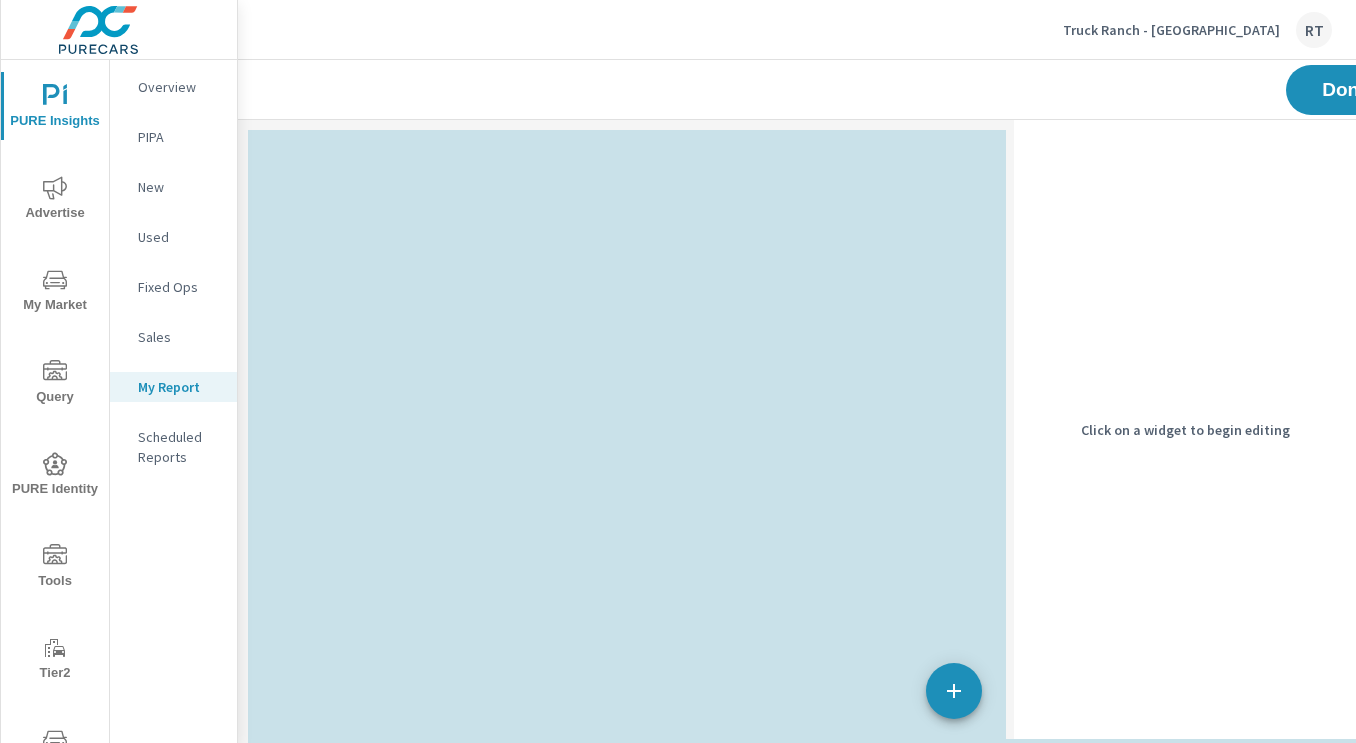 drag, startPoint x: 794, startPoint y: 146, endPoint x: 751, endPoint y: 805, distance: 660.40137 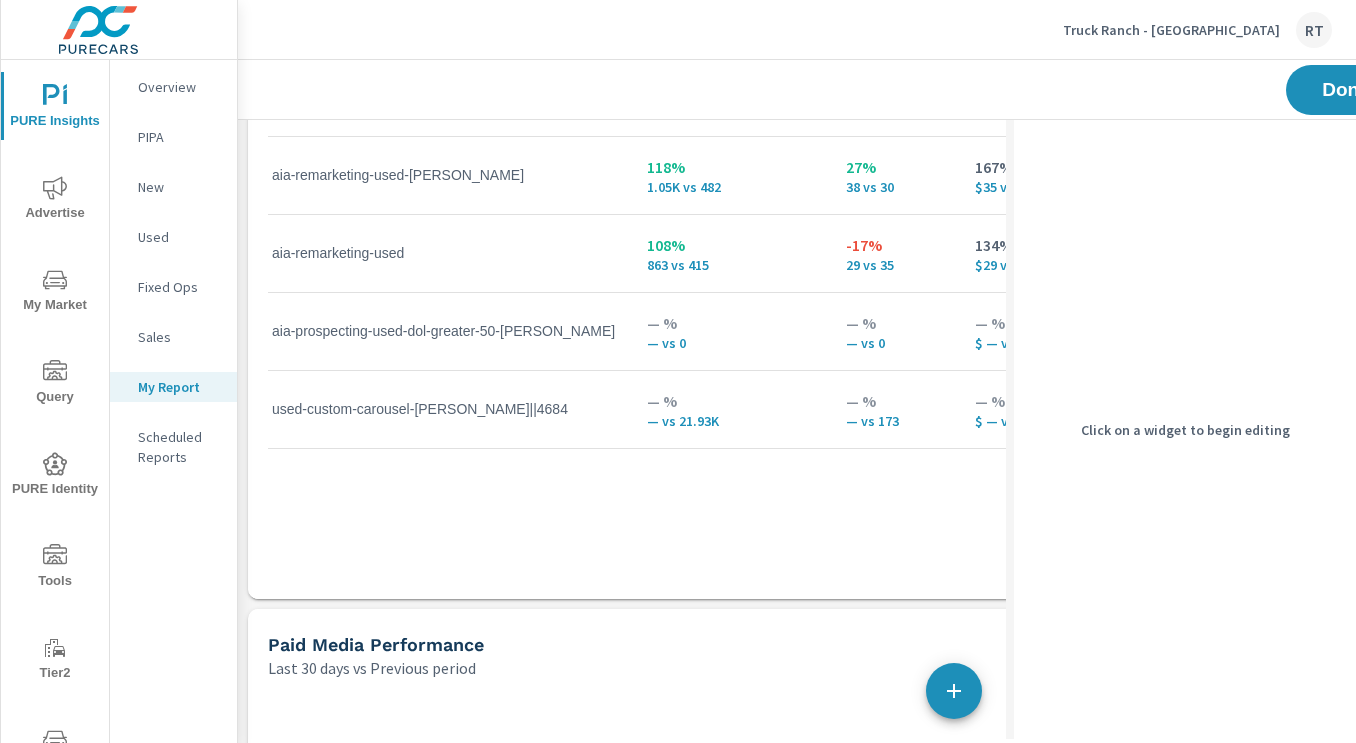 scroll, scrollTop: 434, scrollLeft: 0, axis: vertical 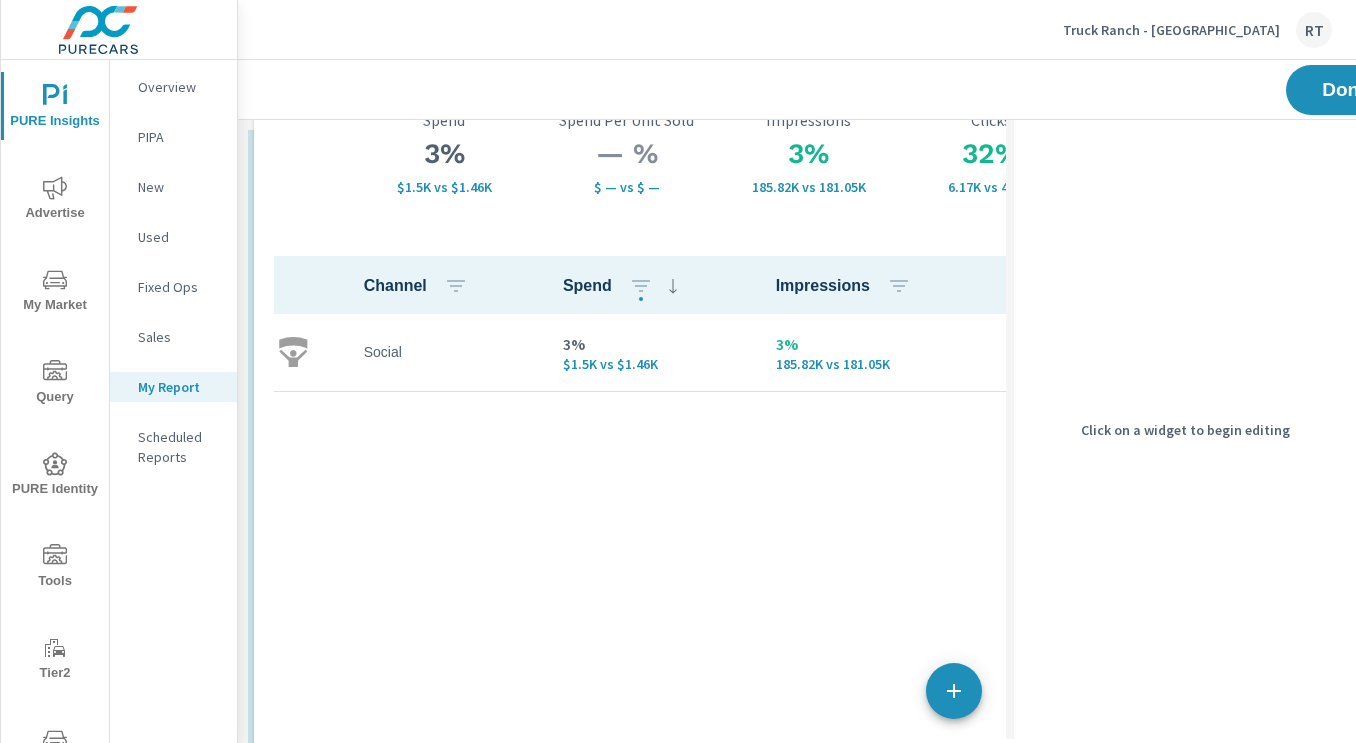 drag, startPoint x: 708, startPoint y: 632, endPoint x: 713, endPoint y: -7, distance: 639.01953 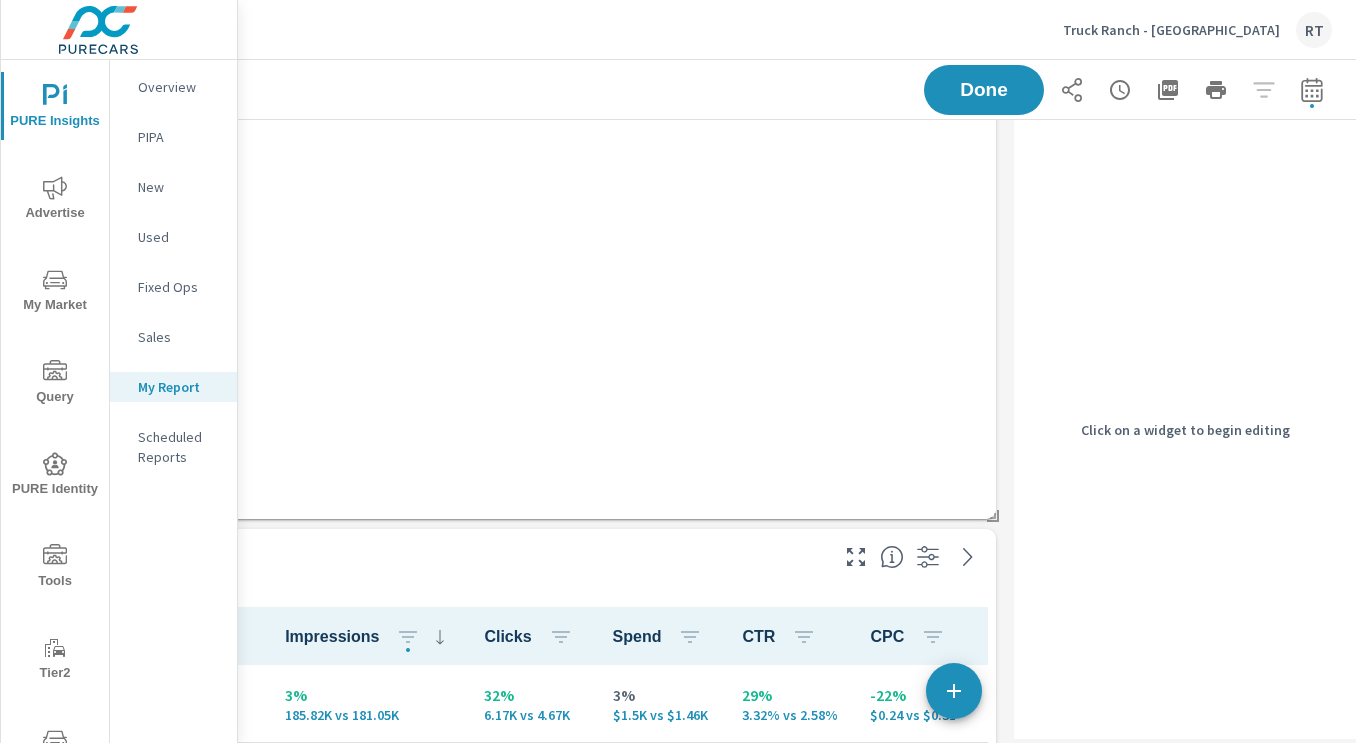 scroll, scrollTop: 485, scrollLeft: 362, axis: both 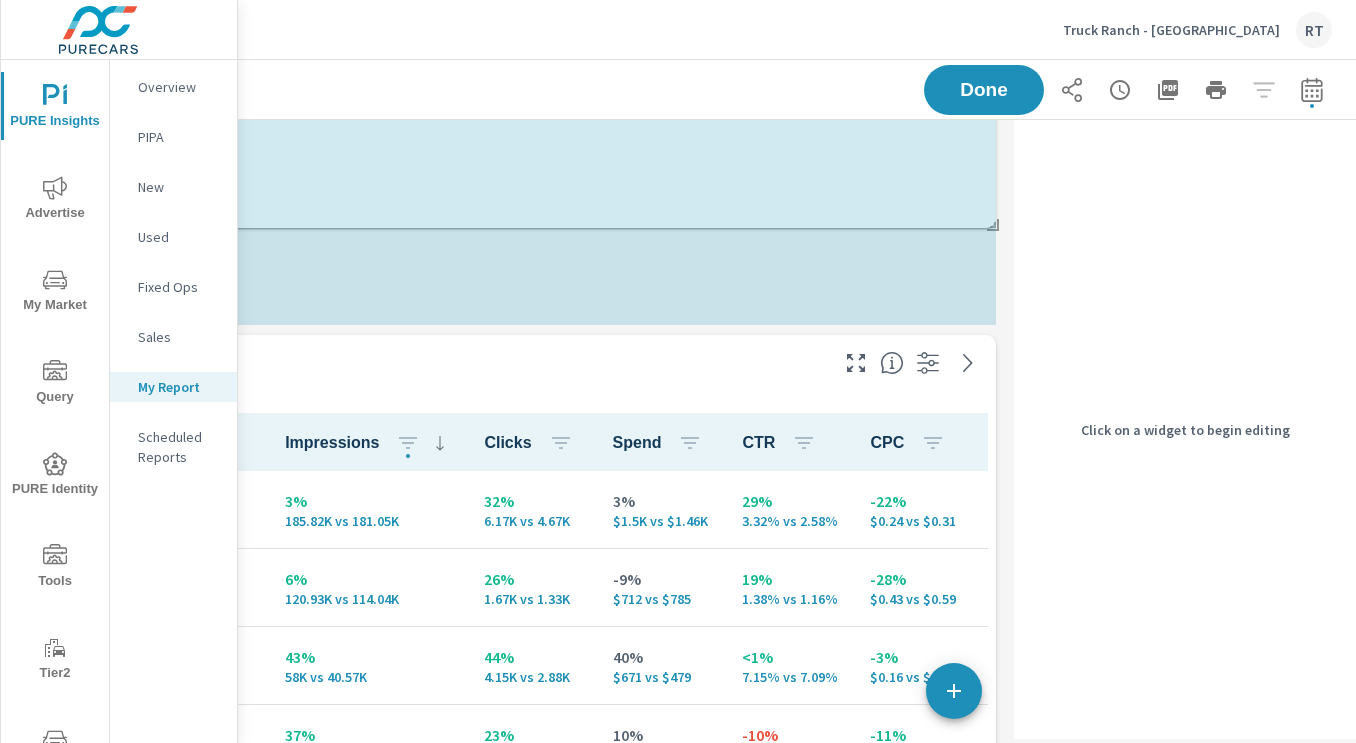 drag, startPoint x: 992, startPoint y: 551, endPoint x: 998, endPoint y: 213, distance: 338.05325 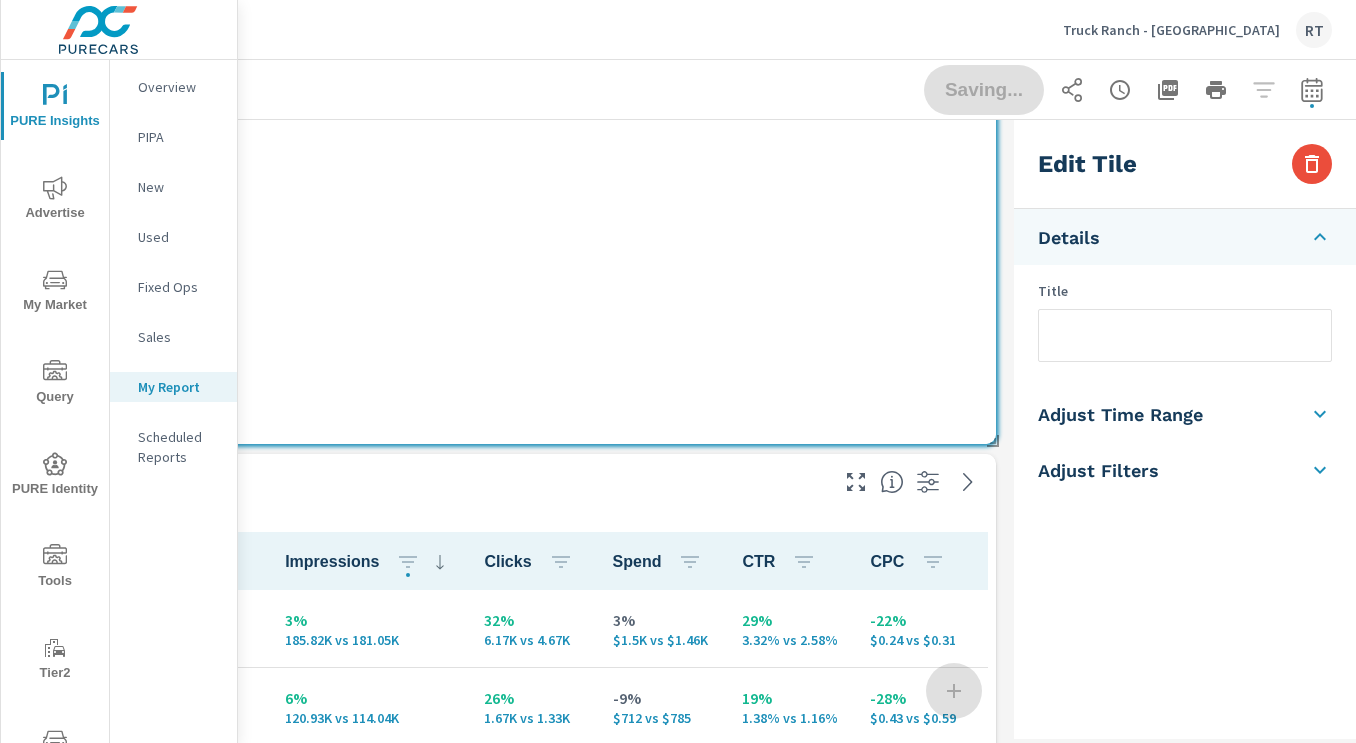 scroll, scrollTop: 370, scrollLeft: 362, axis: both 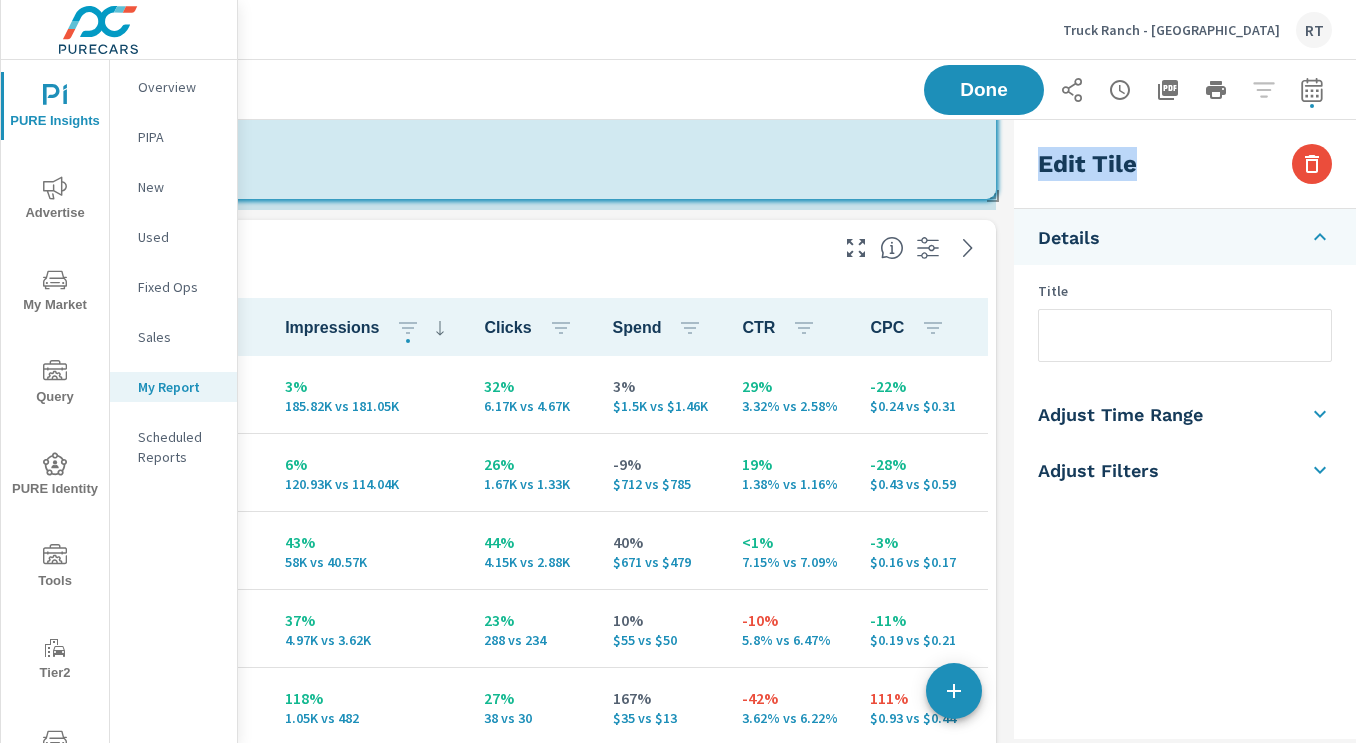 drag, startPoint x: 992, startPoint y: 435, endPoint x: 1009, endPoint y: 197, distance: 238.60637 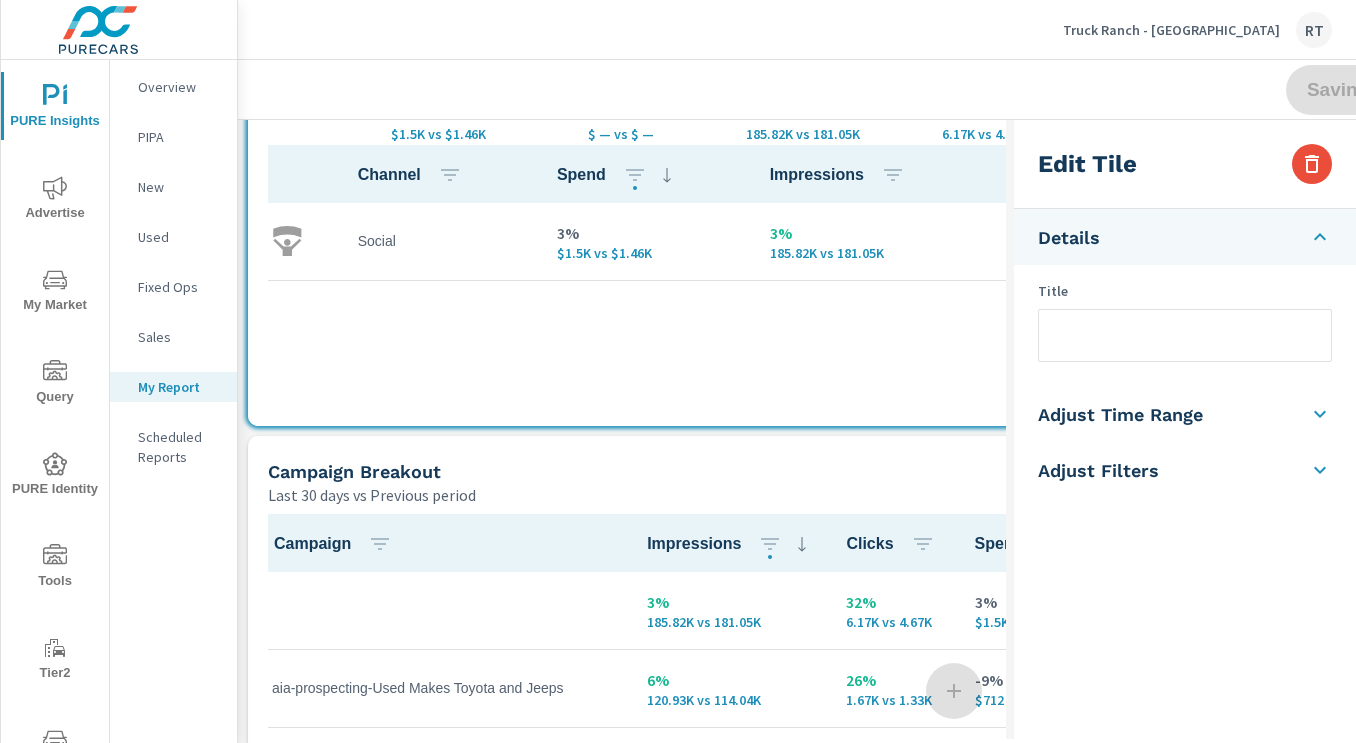 scroll, scrollTop: 0, scrollLeft: 0, axis: both 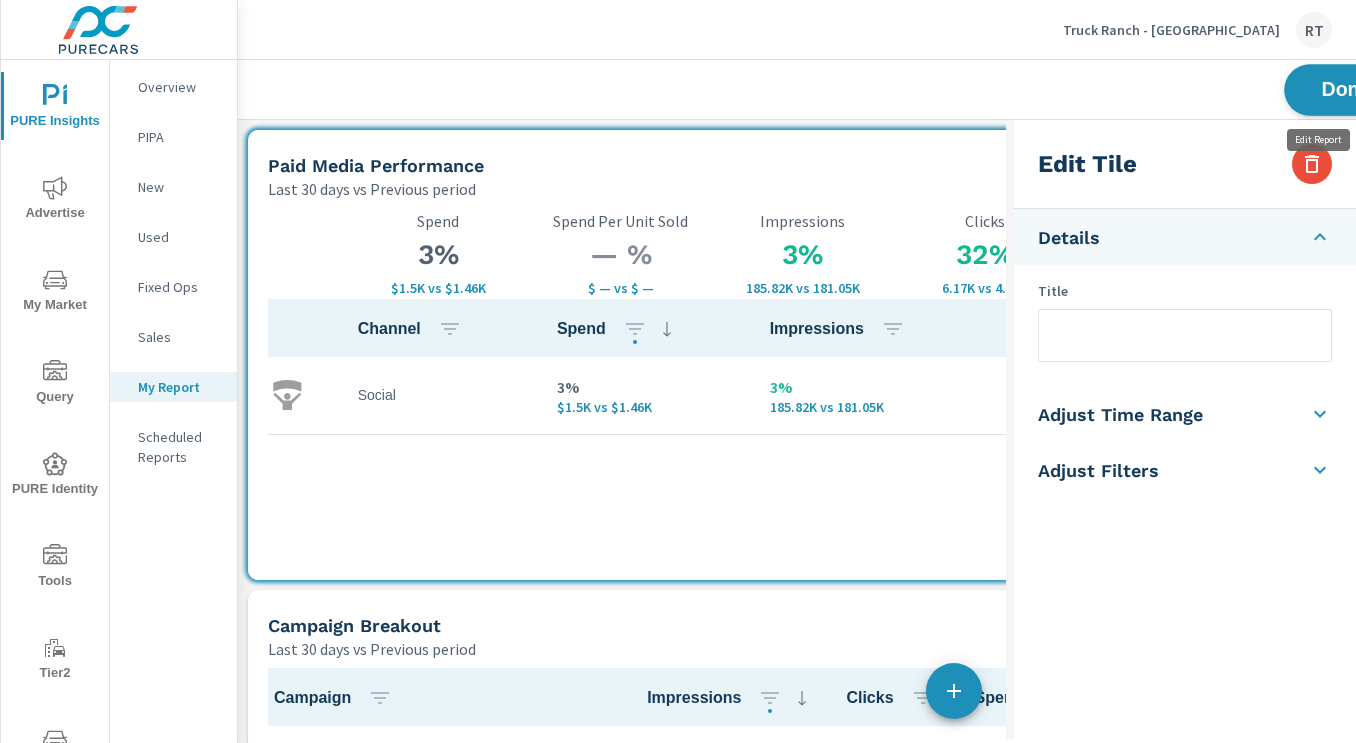 click on "Done" at bounding box center (1346, 89) 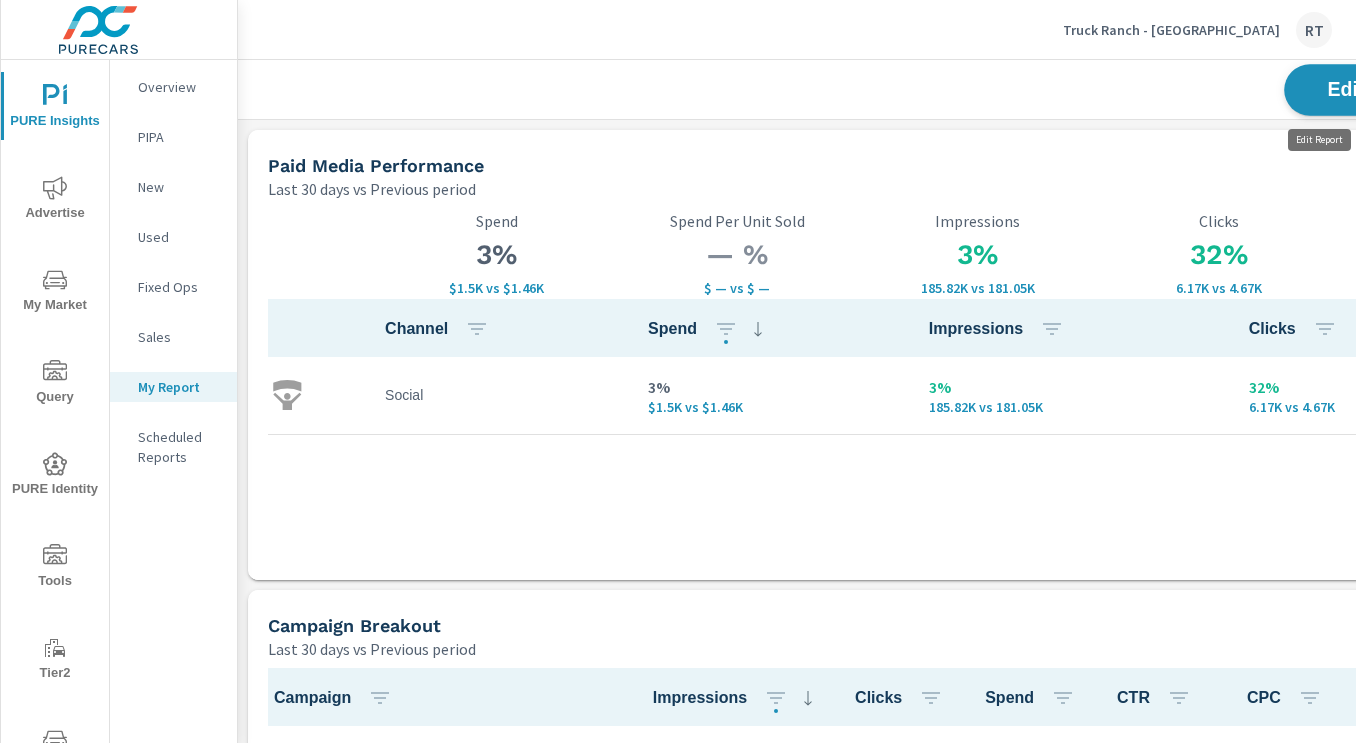 scroll, scrollTop: 10, scrollLeft: 10, axis: both 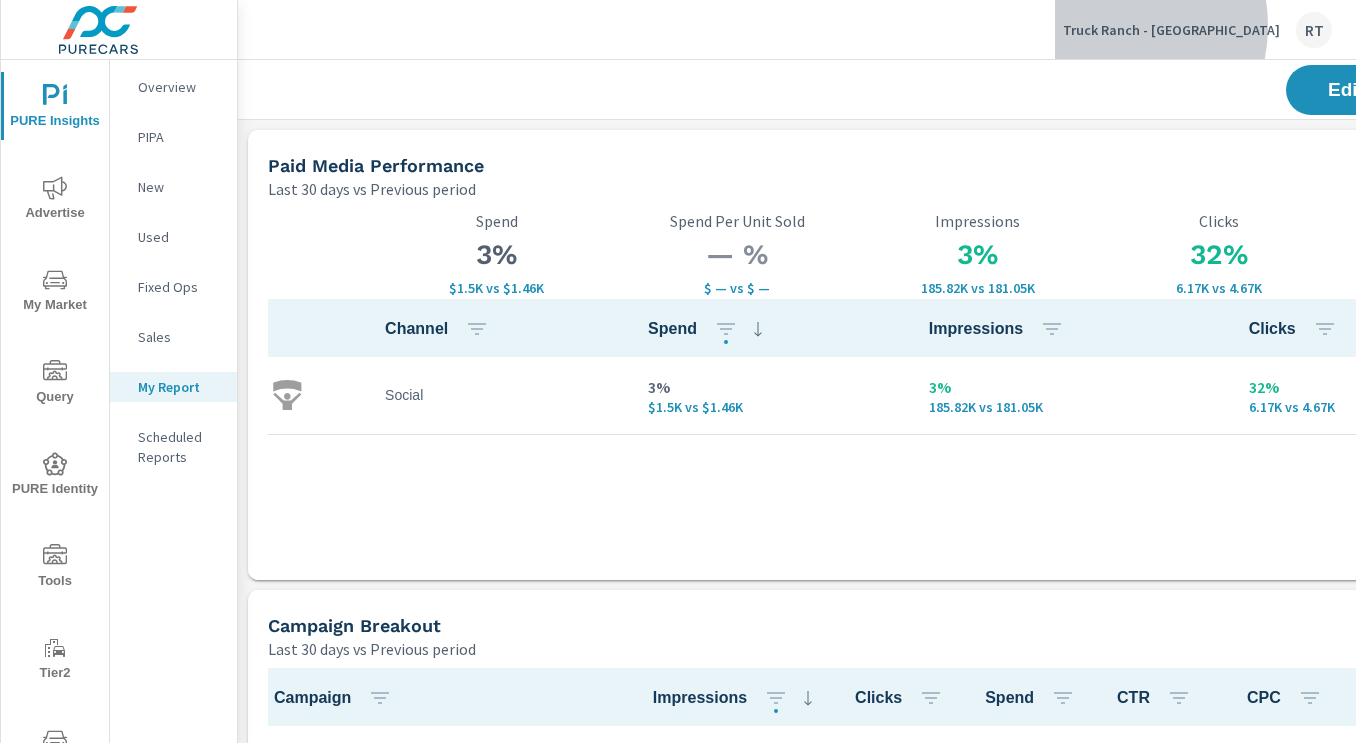 click on "Truck Ranch - Frederick" at bounding box center (1171, 30) 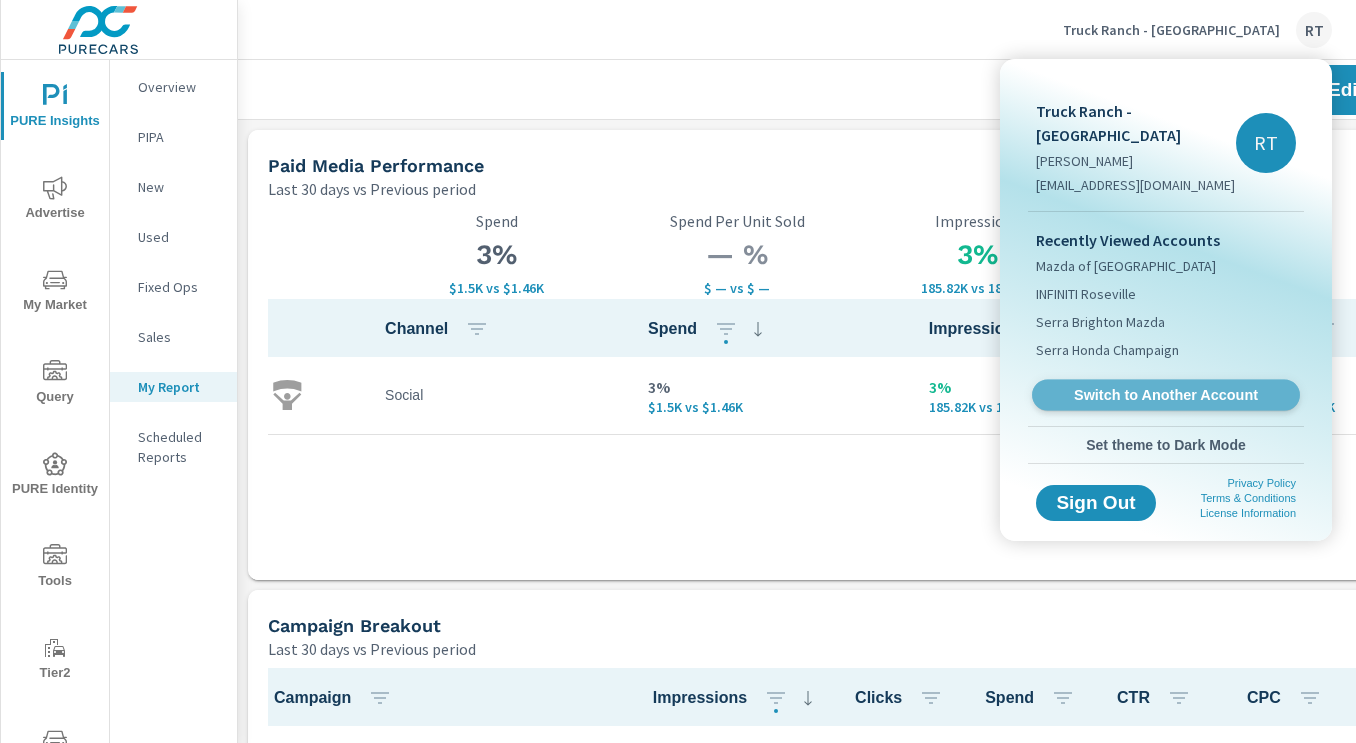 click on "Switch to Another Account" at bounding box center [1165, 395] 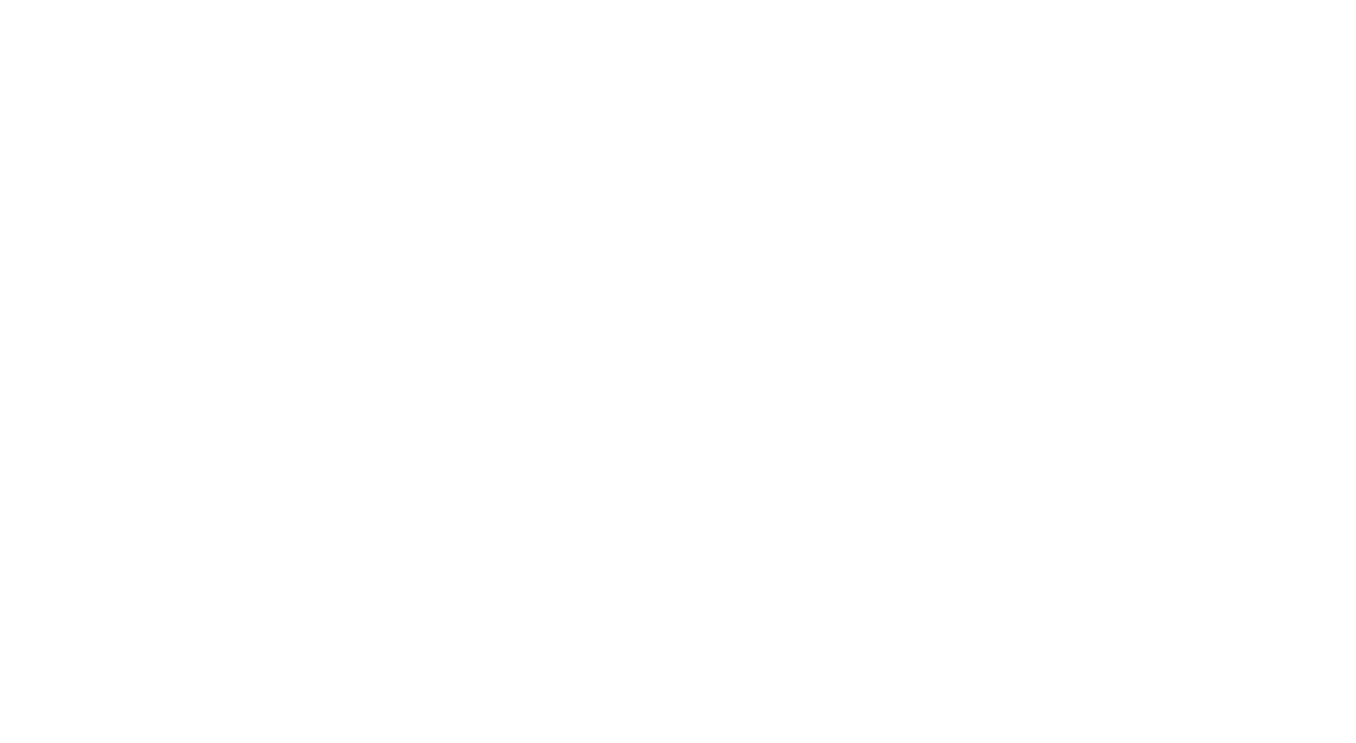 scroll, scrollTop: 0, scrollLeft: 0, axis: both 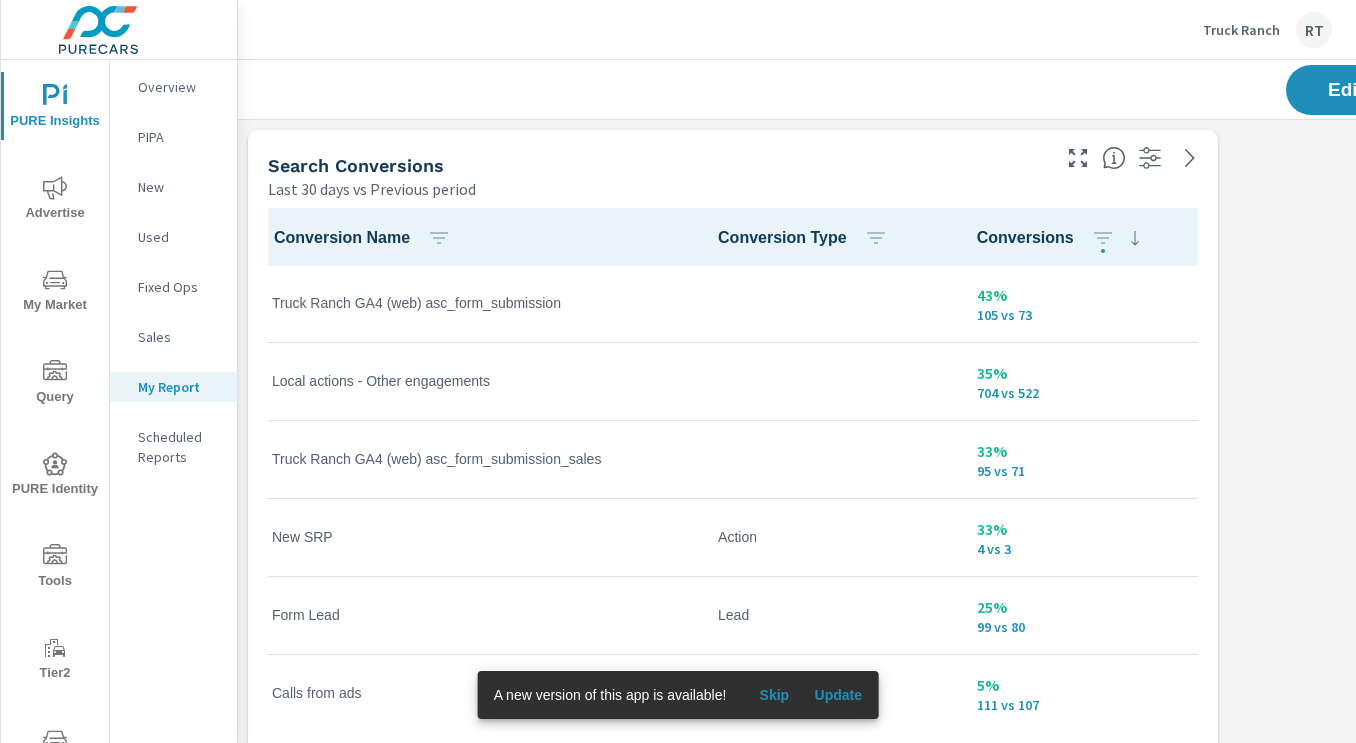 click on "Skip" at bounding box center (774, 695) 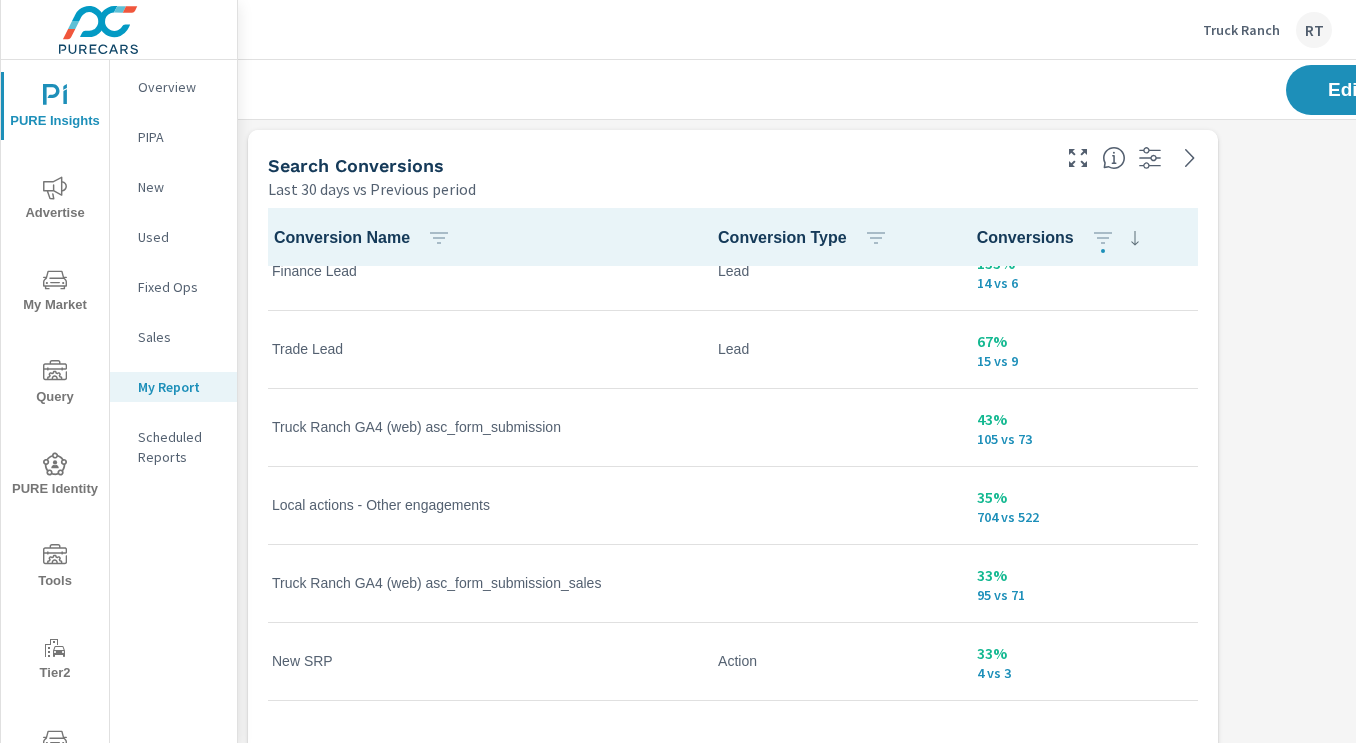 scroll, scrollTop: 0, scrollLeft: 0, axis: both 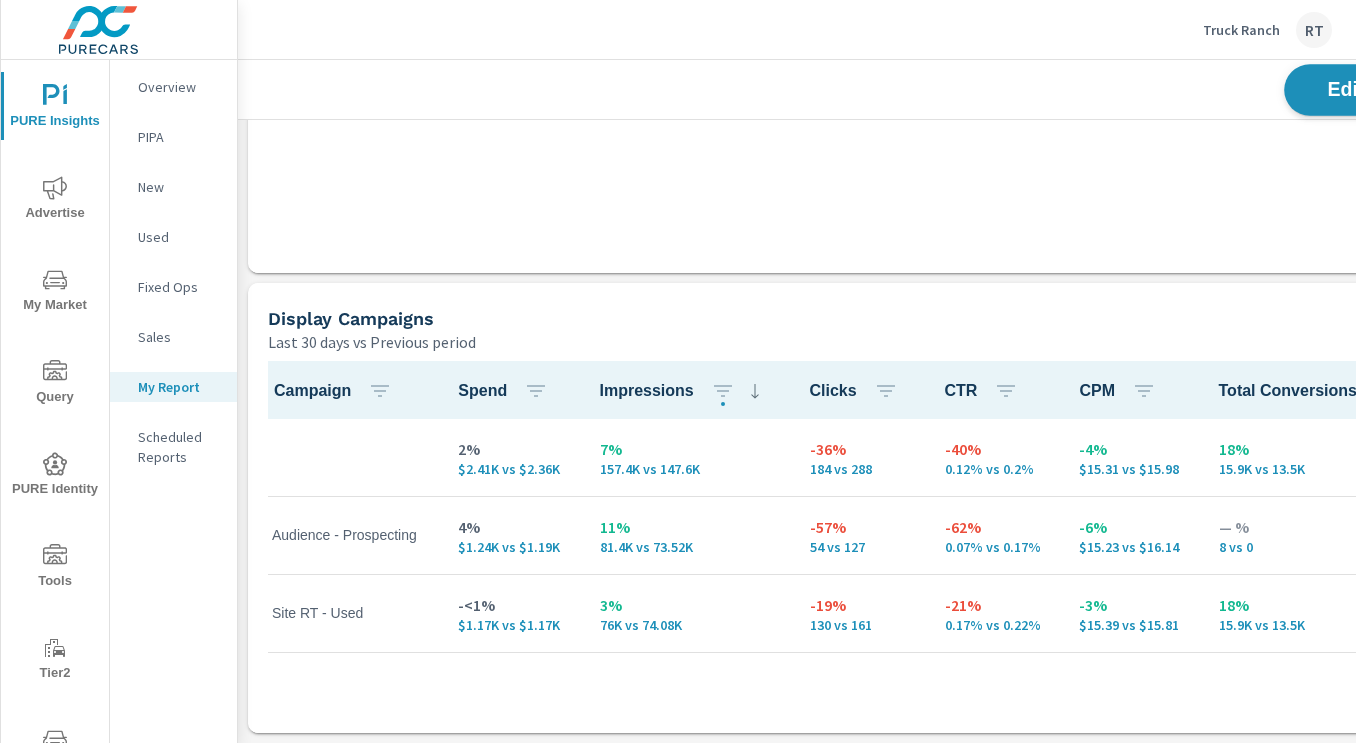 click on "Edit" at bounding box center [1346, 89] 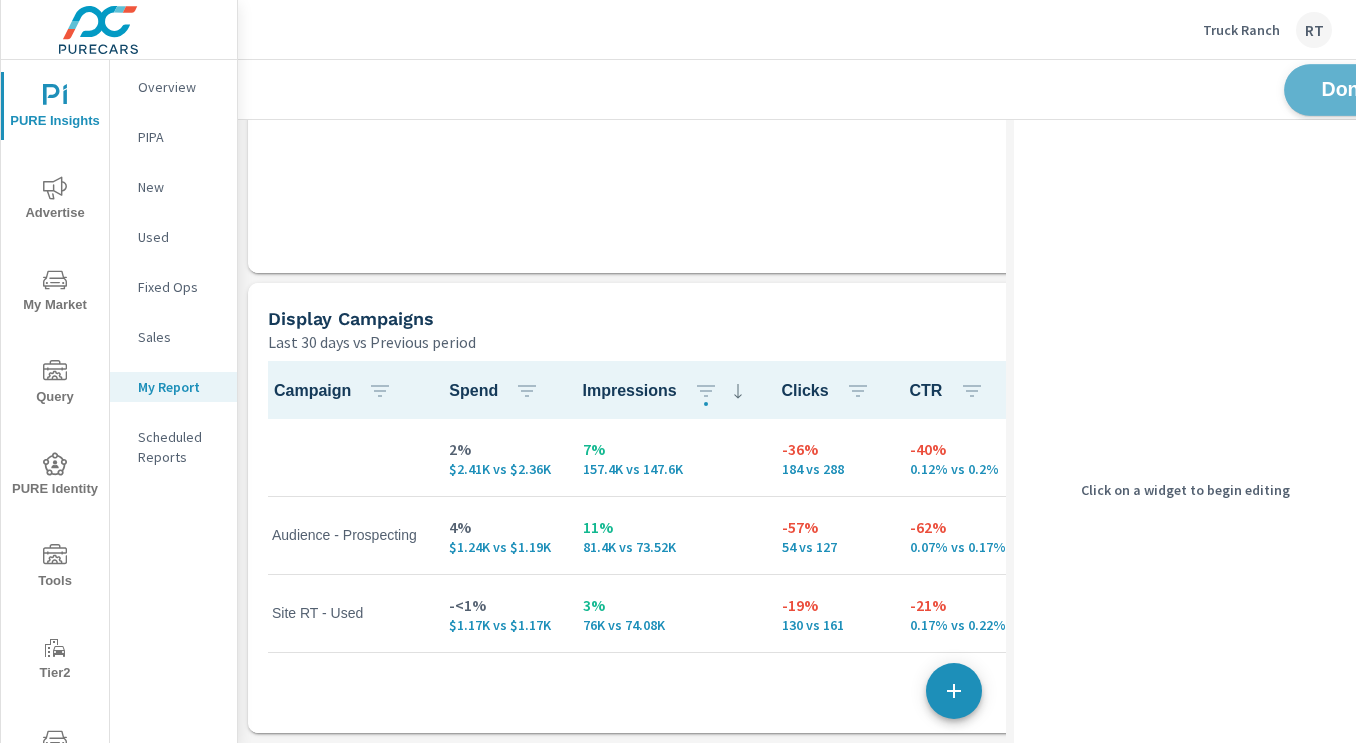 scroll, scrollTop: 3001, scrollLeft: 1131, axis: both 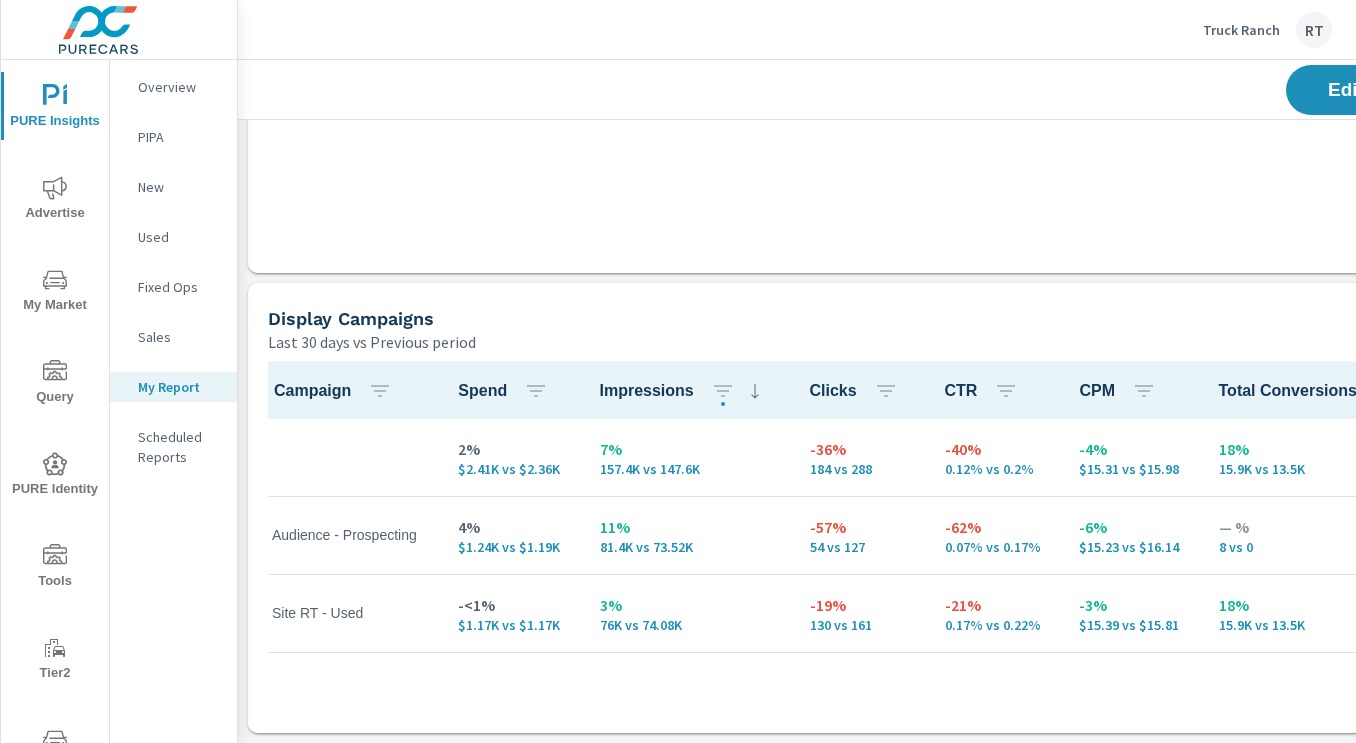 click on "Last 30 days vs Previous period" at bounding box center [902, 342] 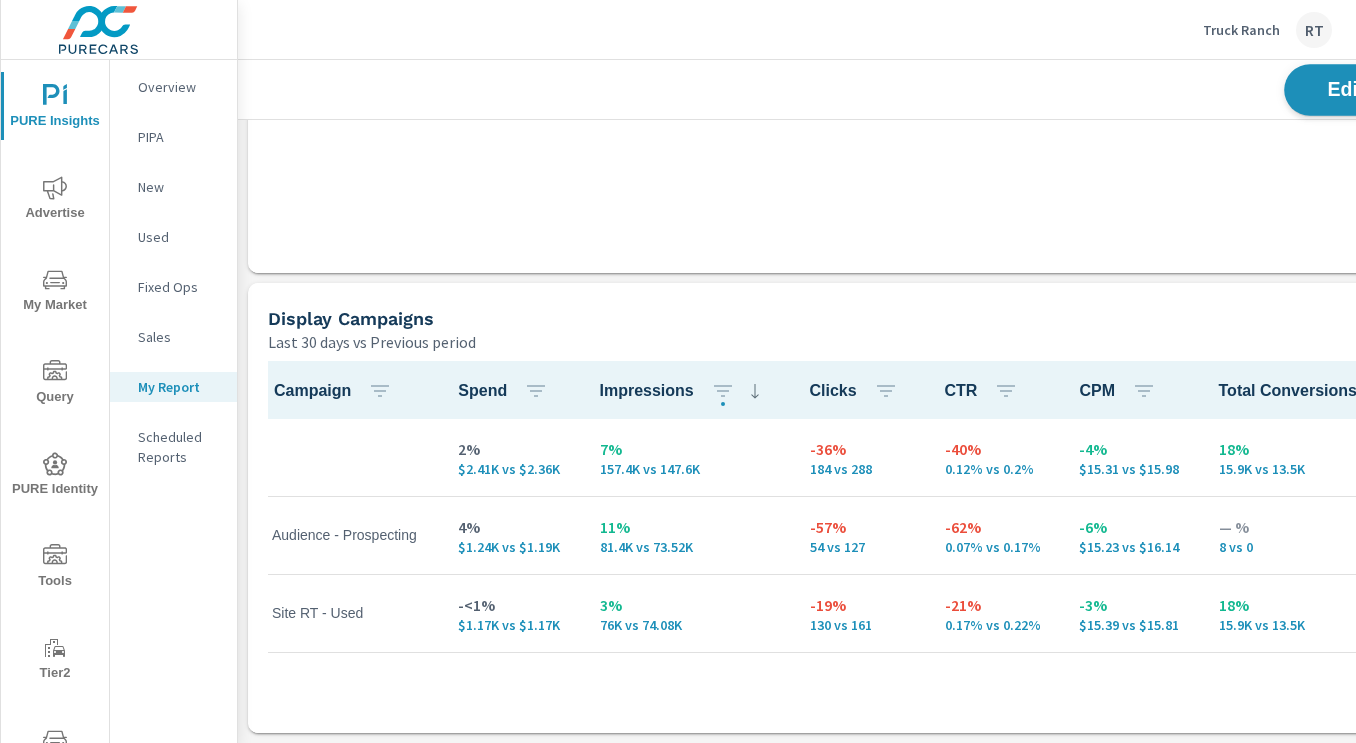 click on "Edit" at bounding box center [1346, 89] 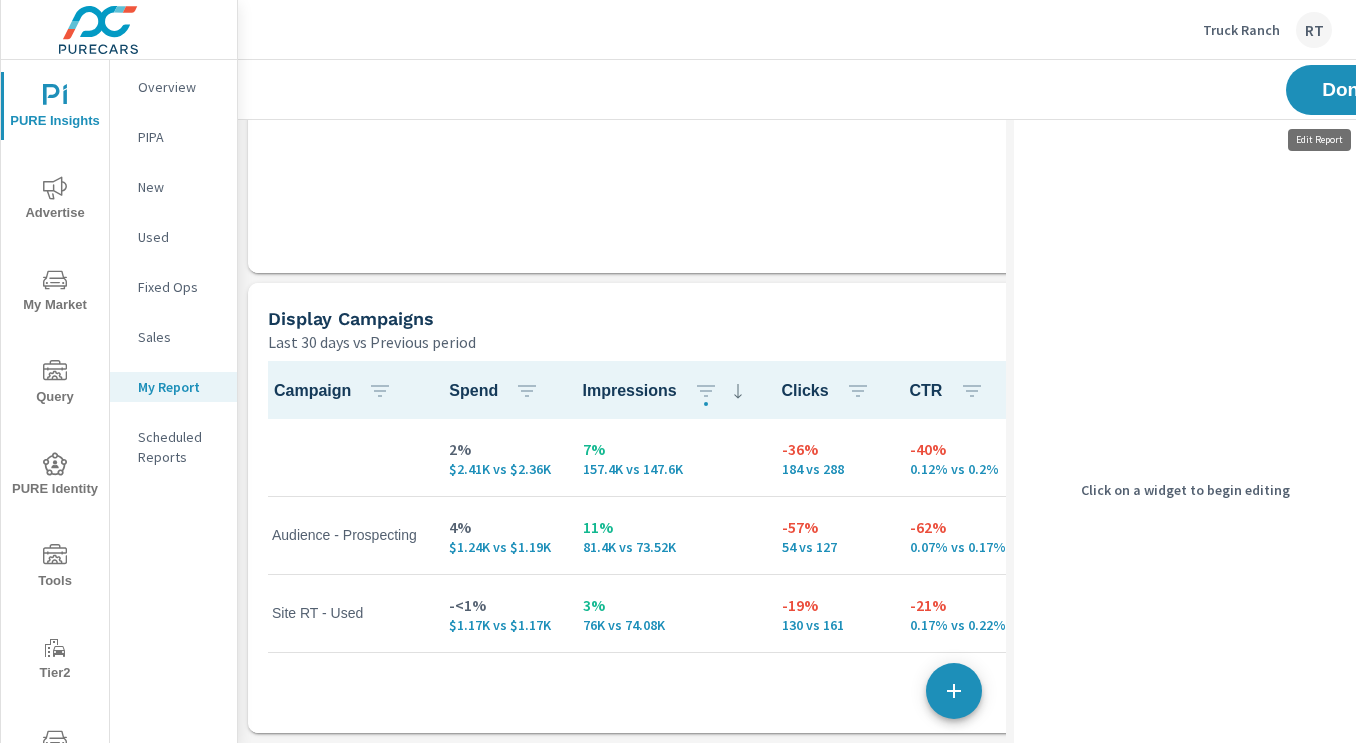 scroll, scrollTop: 3001, scrollLeft: 1131, axis: both 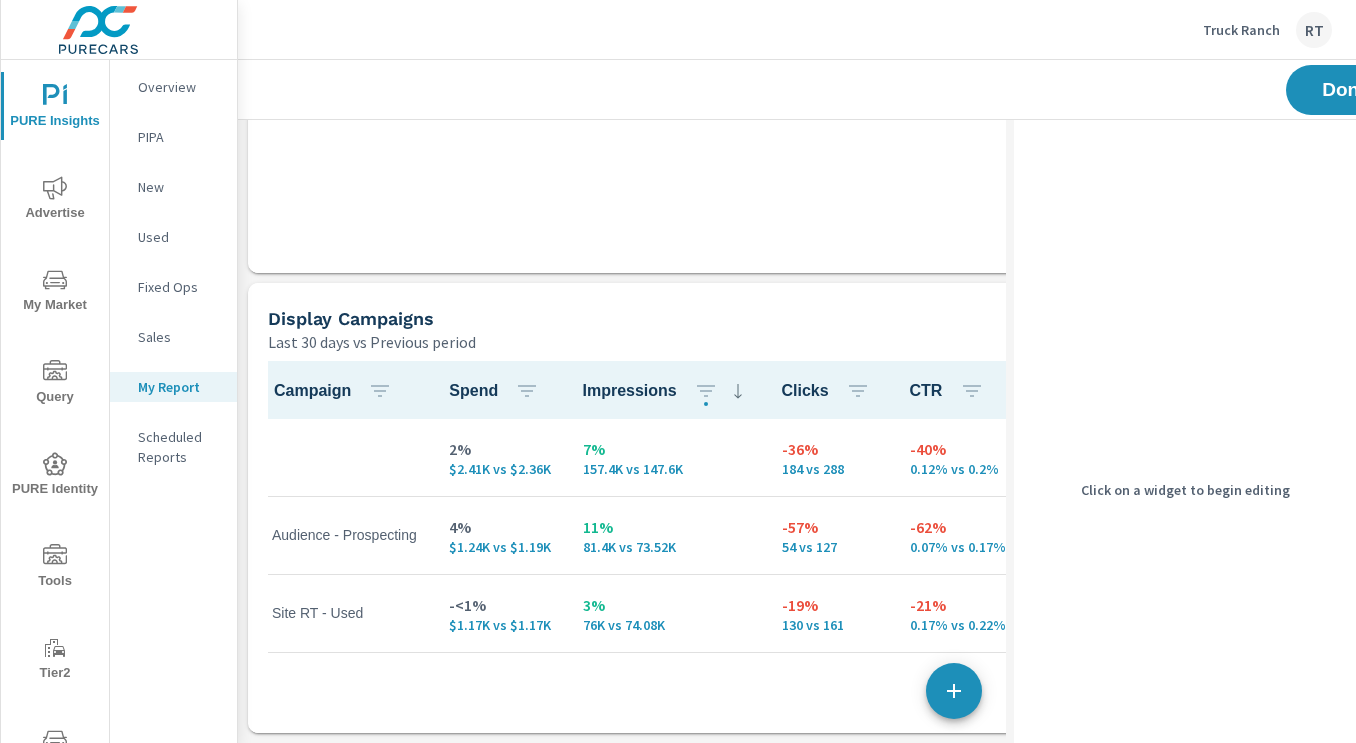 click on "Display campaigns" at bounding box center [727, 318] 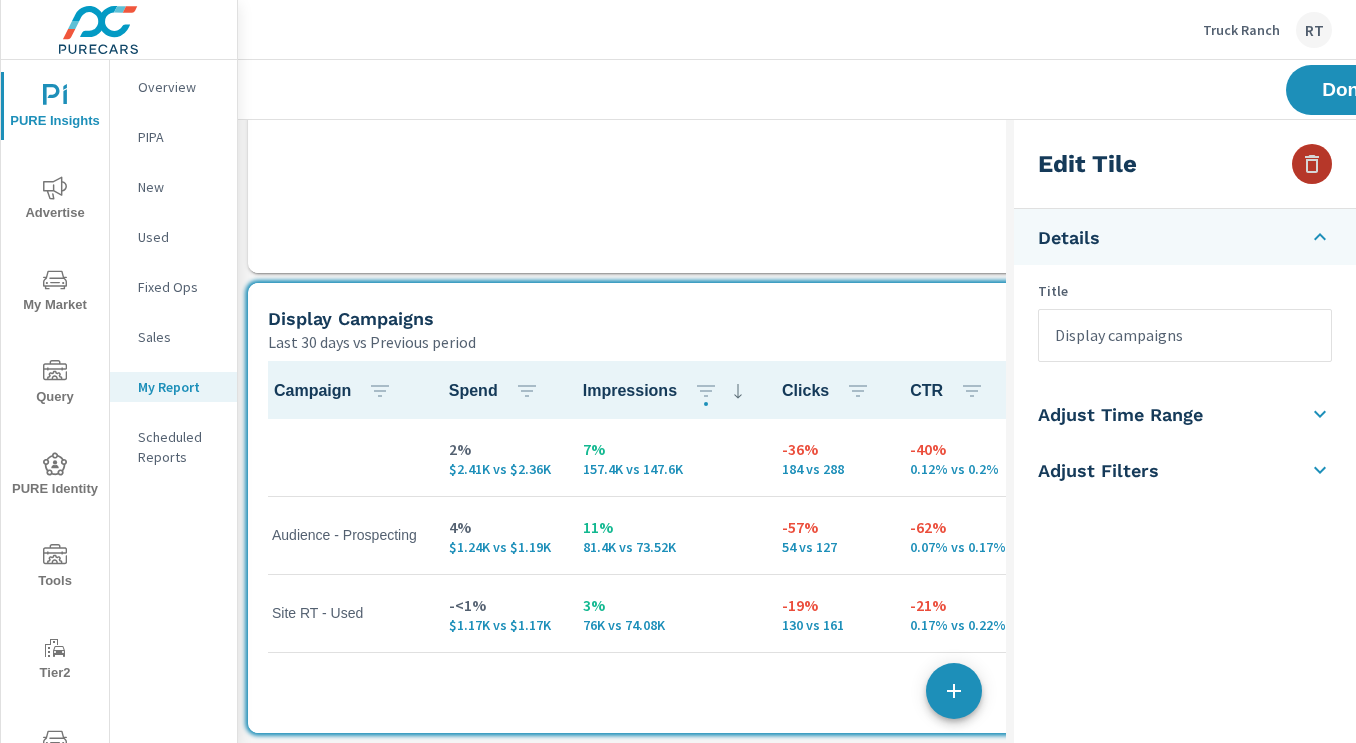 click 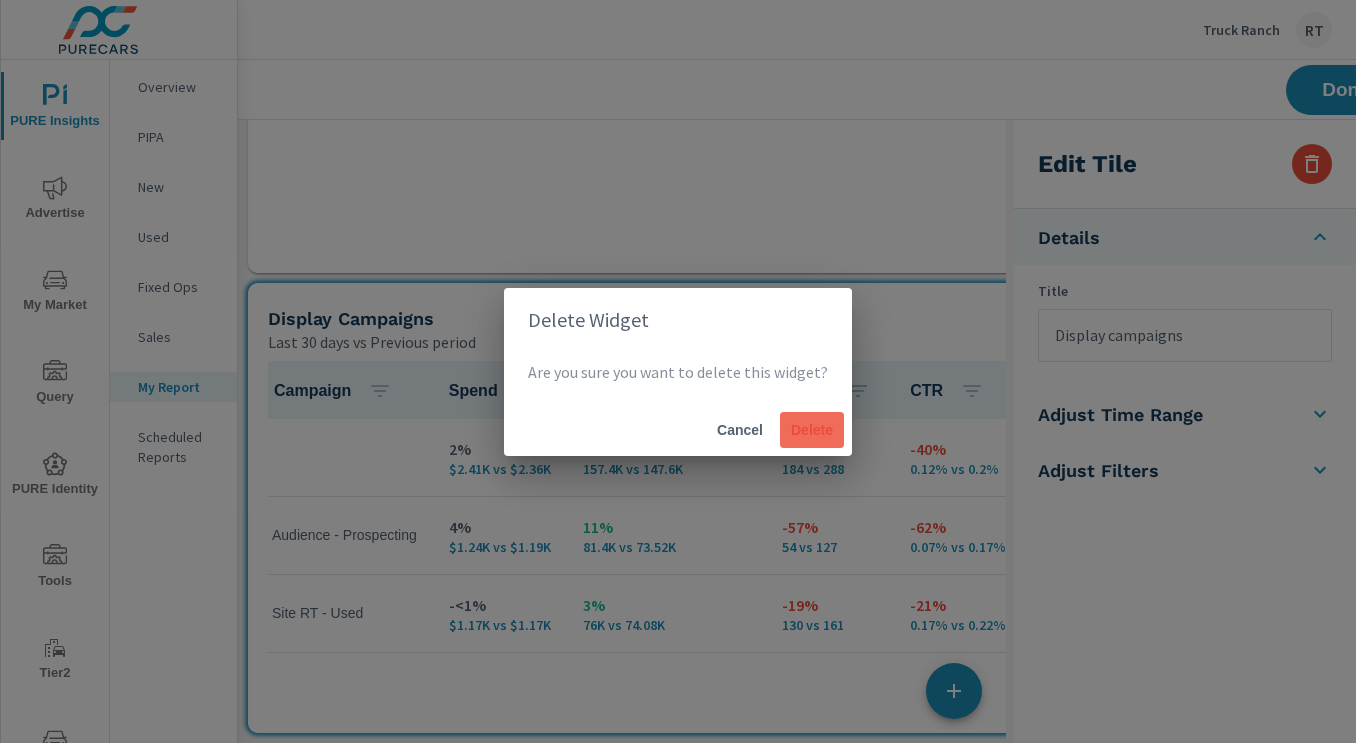 click on "Delete" at bounding box center (812, 430) 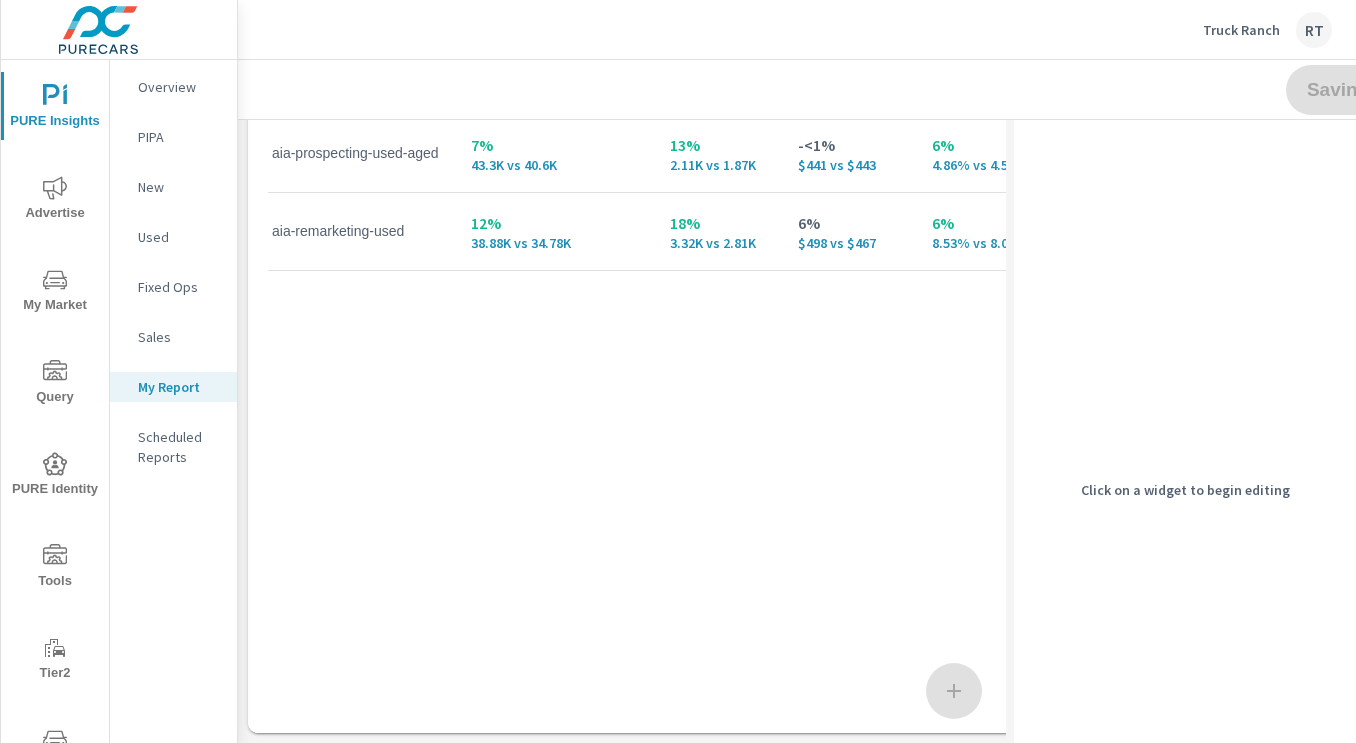 scroll, scrollTop: 2541, scrollLeft: 1131, axis: both 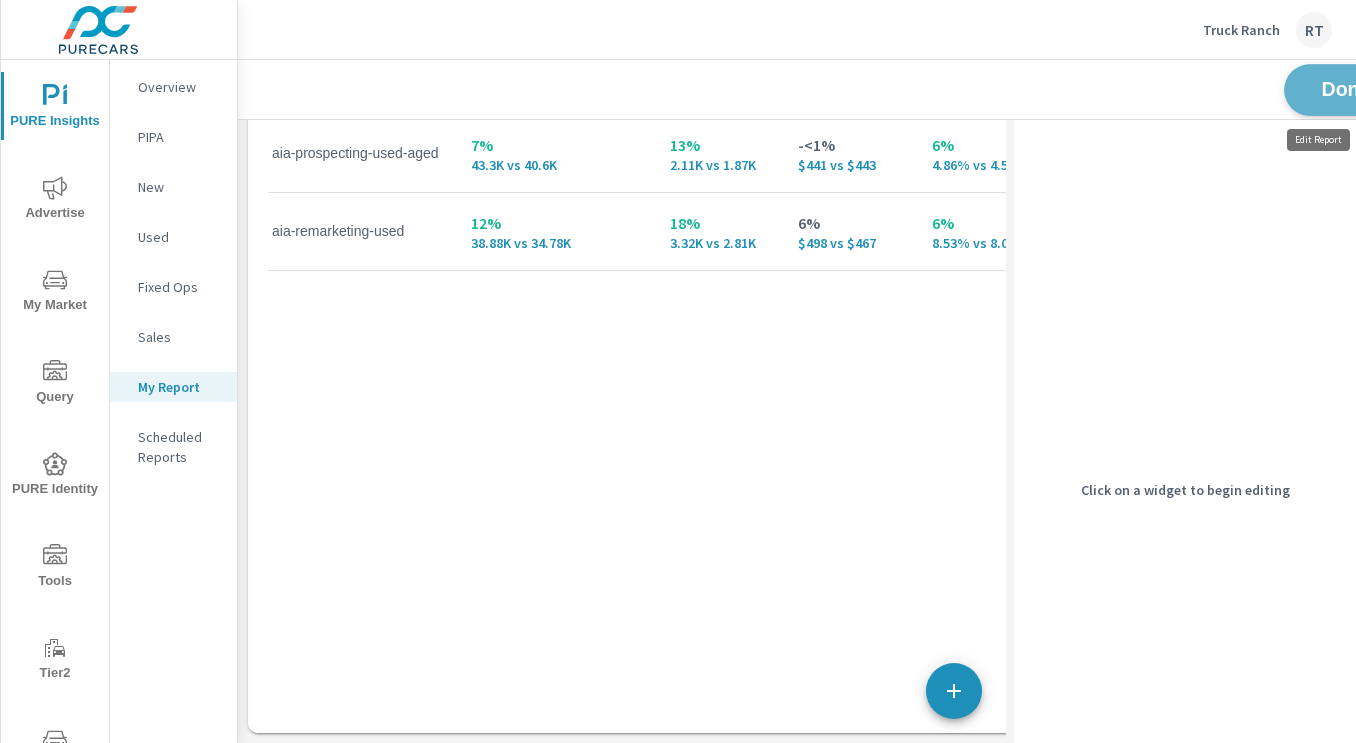 click on "Done" at bounding box center (1346, 90) 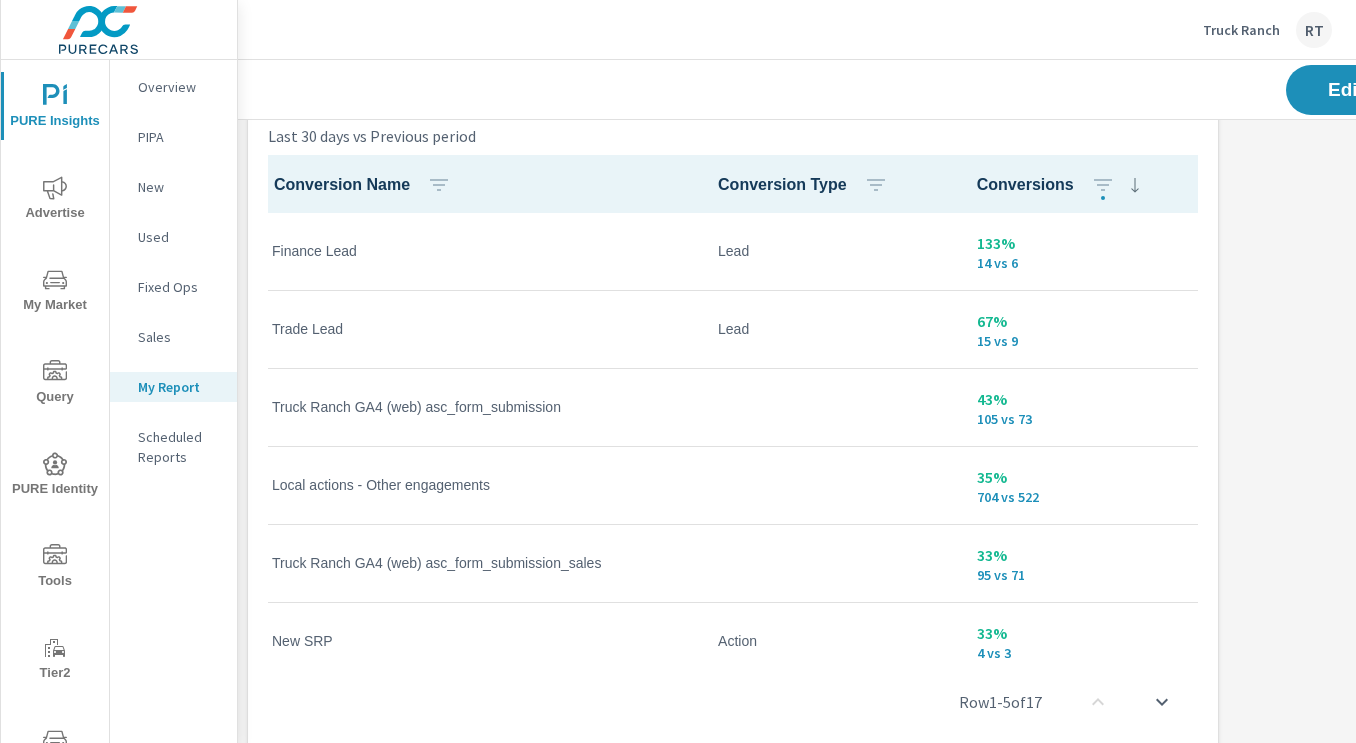 scroll, scrollTop: 0, scrollLeft: 0, axis: both 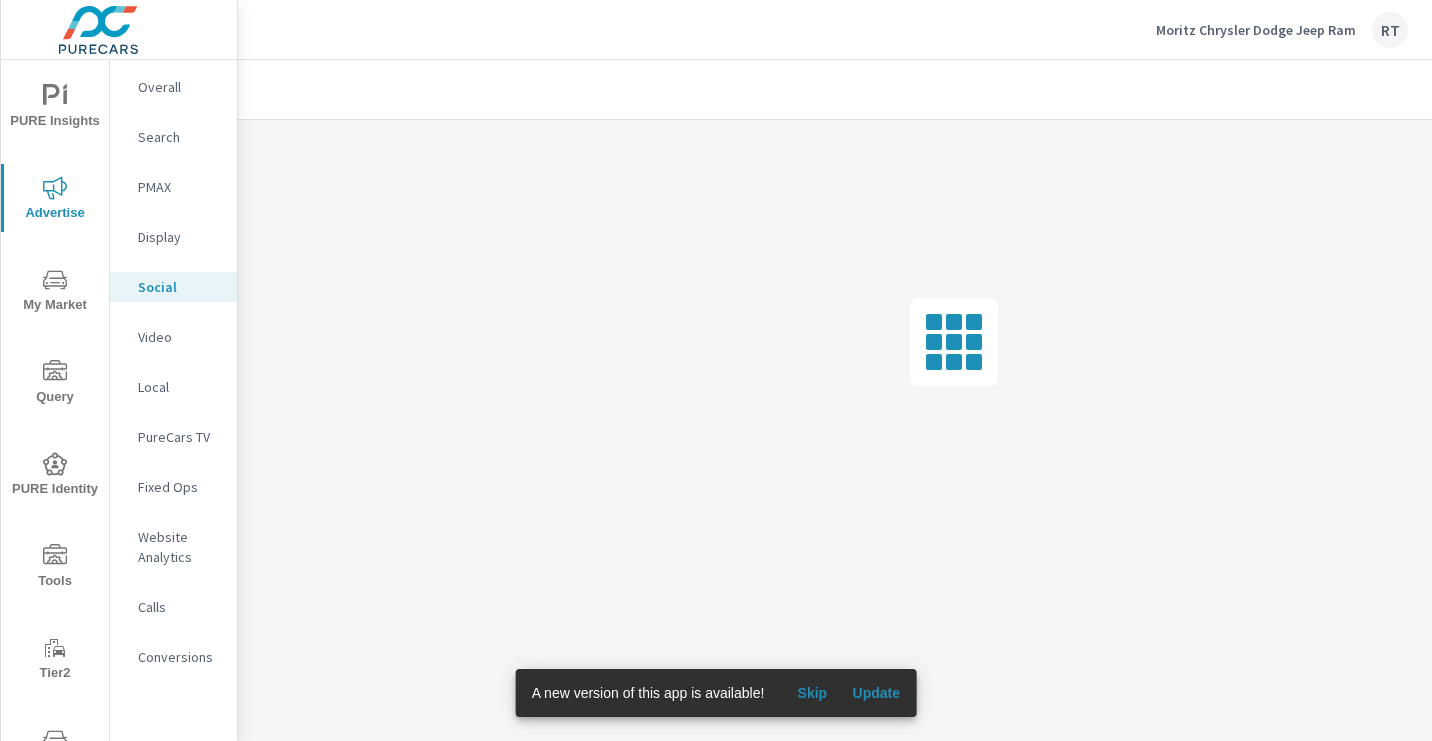 click on "Skip" at bounding box center (812, 693) 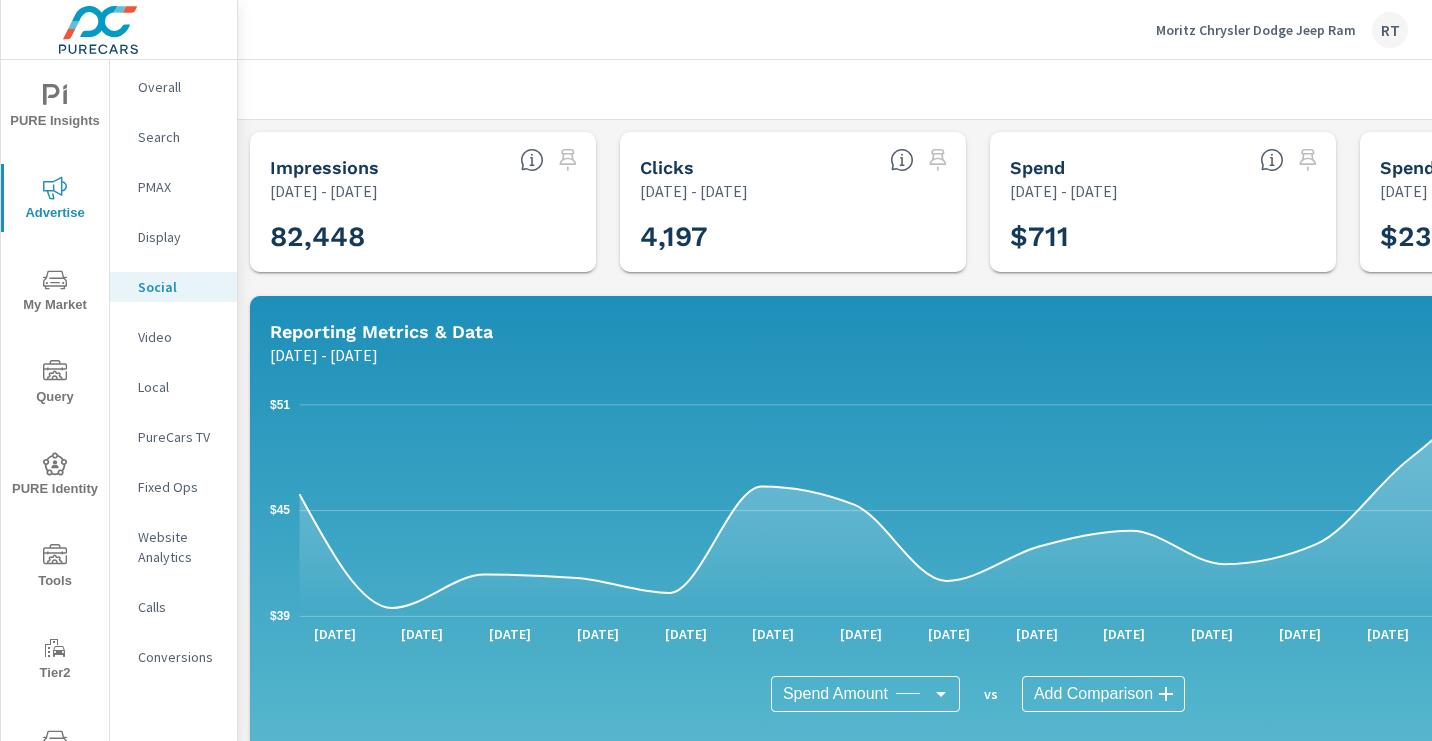 click 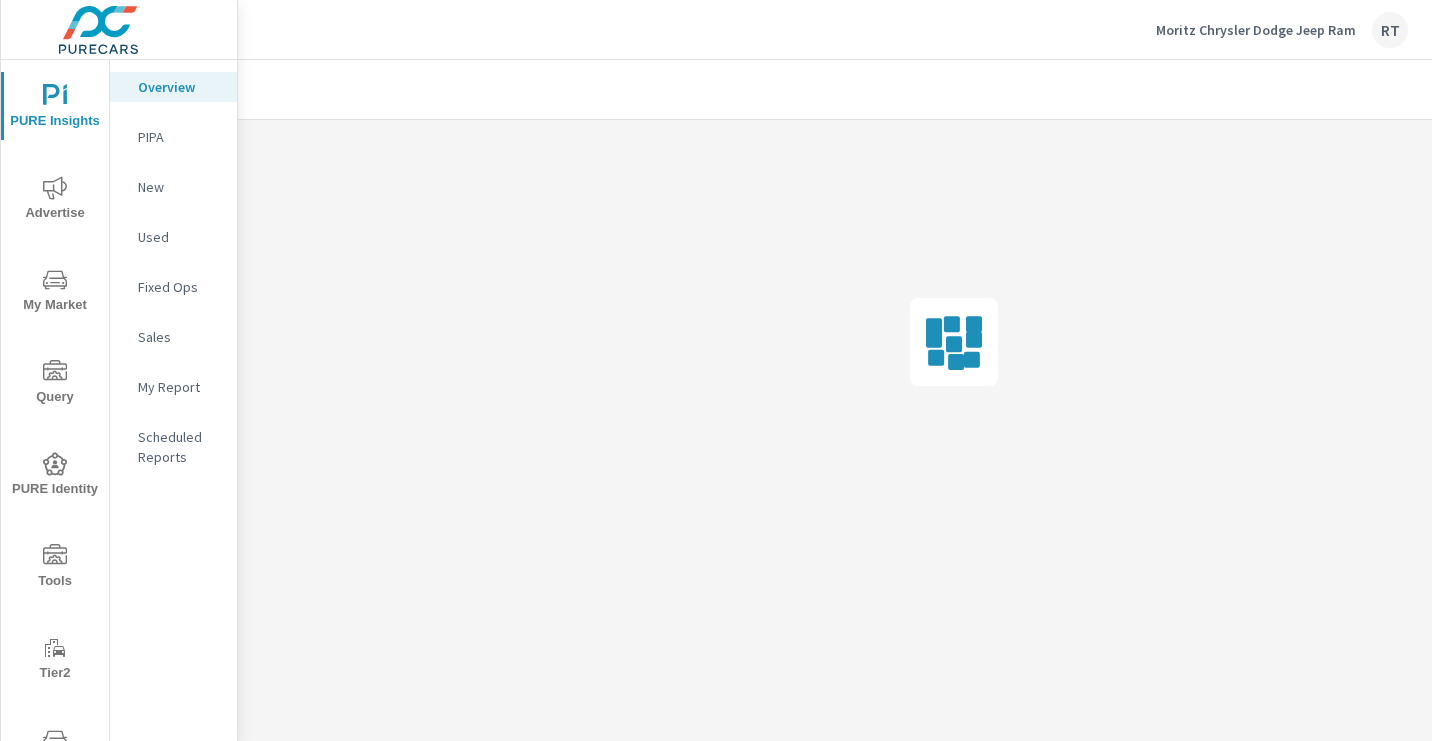 click on "My Report" at bounding box center [179, 387] 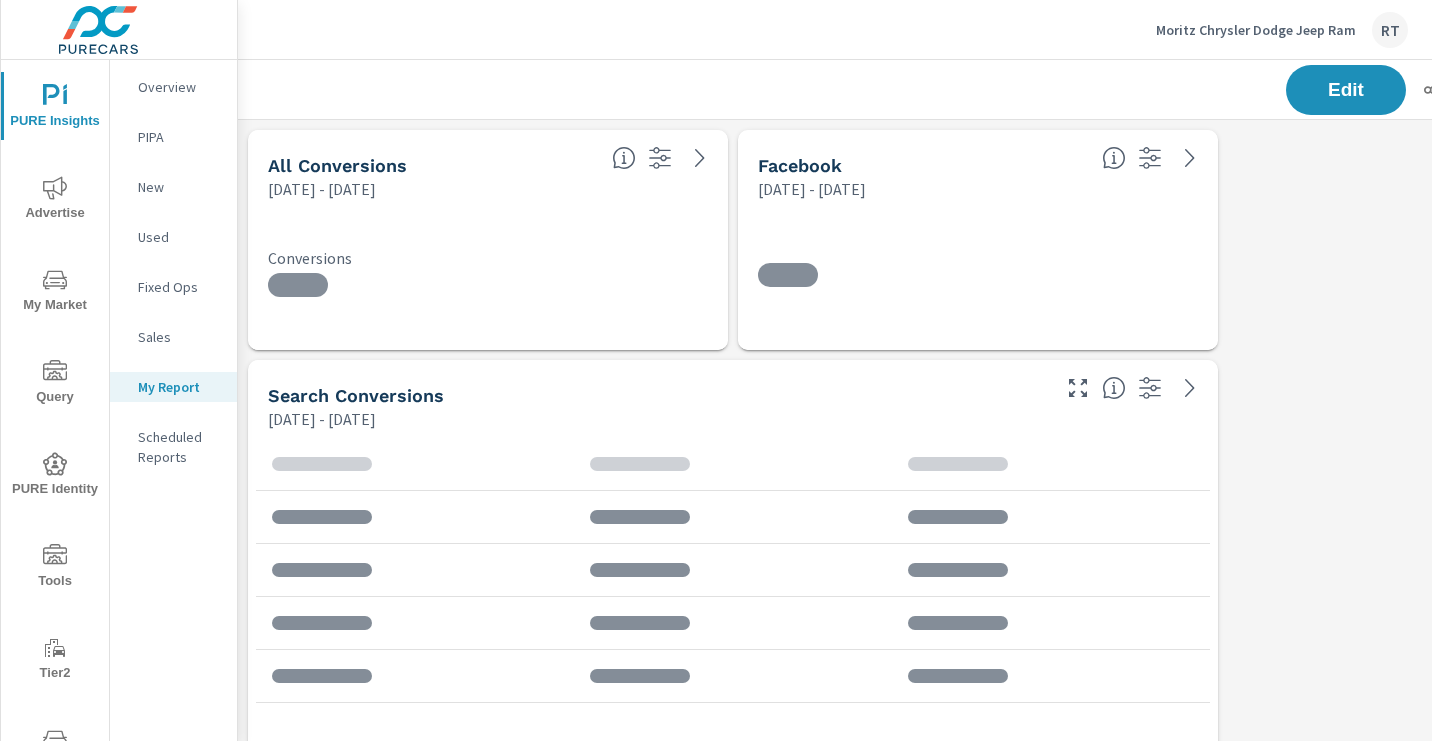 scroll, scrollTop: 10, scrollLeft: 10, axis: both 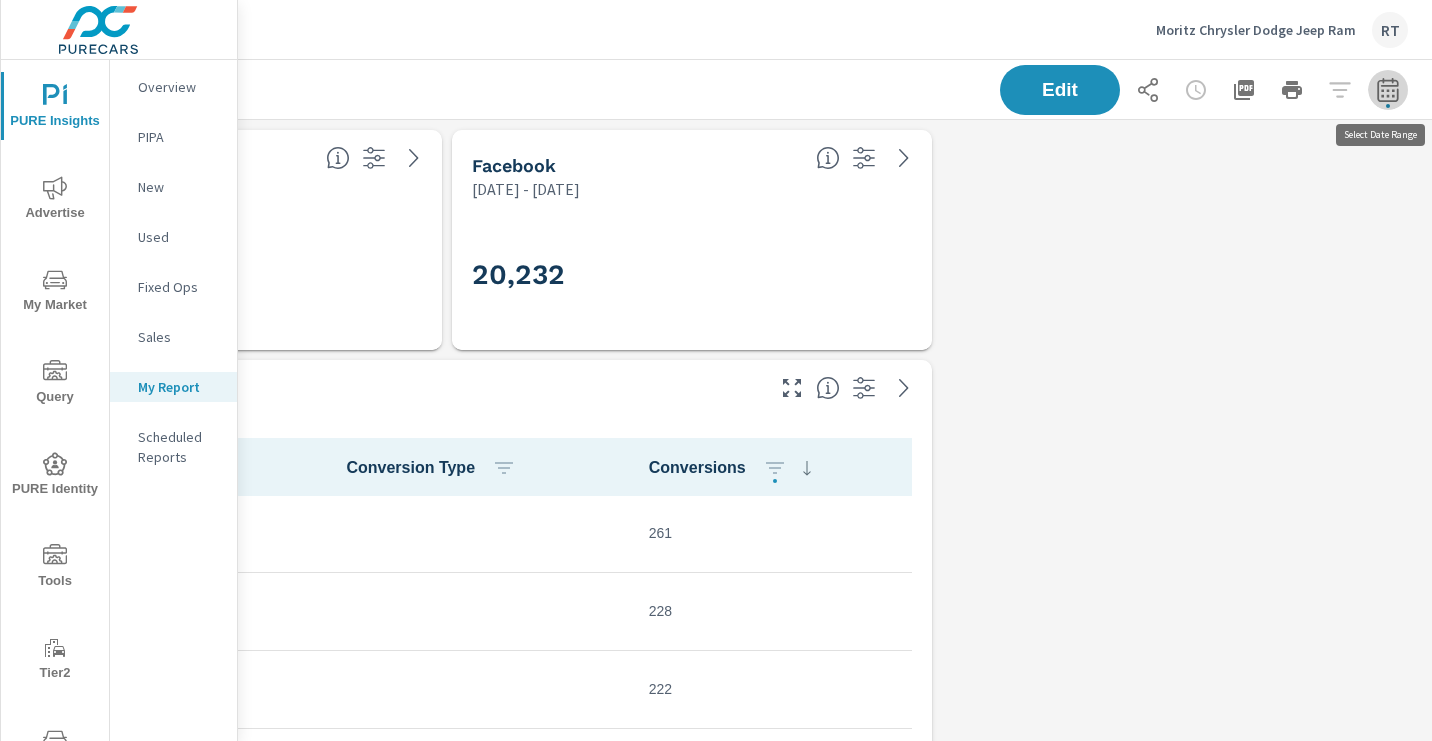 click 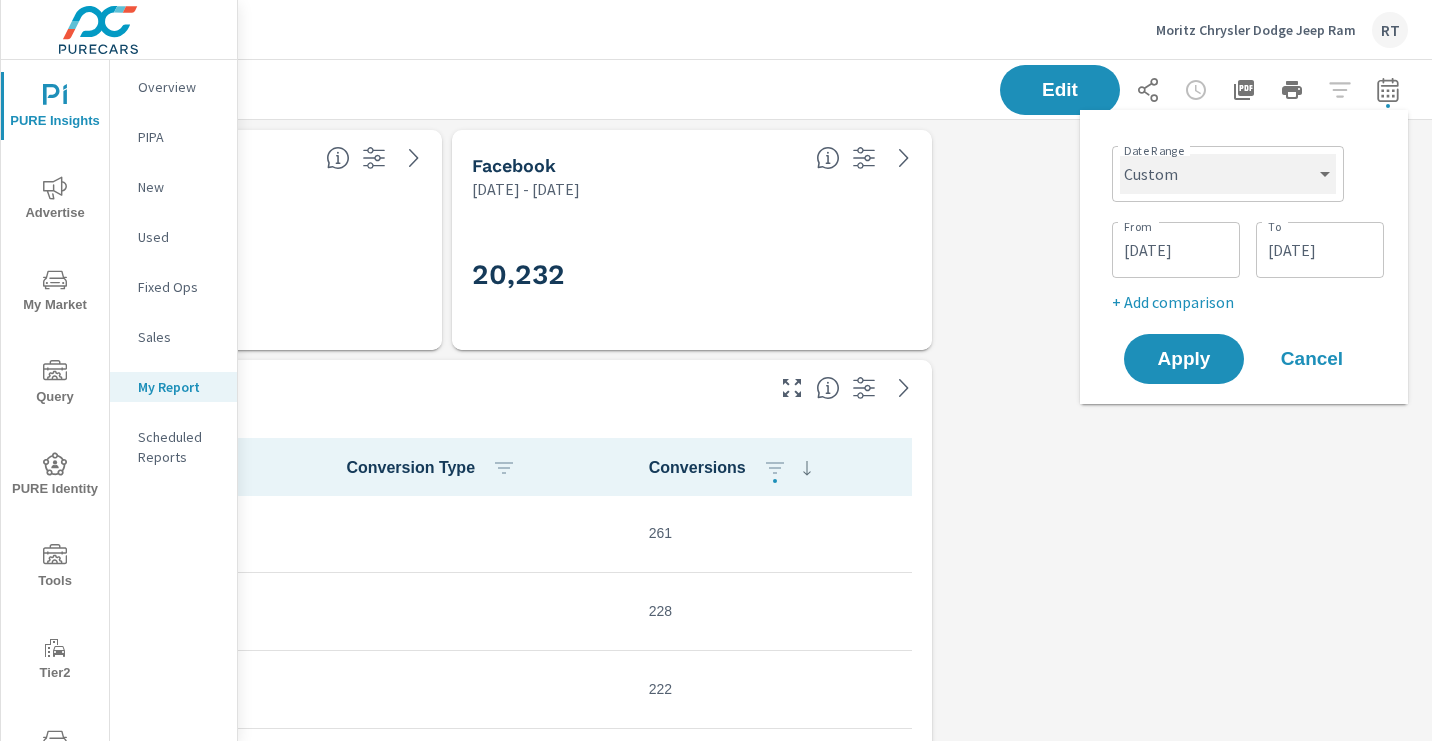 click on "Custom Yesterday Last week Last 7 days Last 14 days Last 30 days Last 45 days Last 60 days Last 90 days Last 180 days Last 365 days Month to date Last month Last 2 months Last 3 months Last 6 months Last 9 months Last 12 months Year to date Last year" at bounding box center (1228, 174) 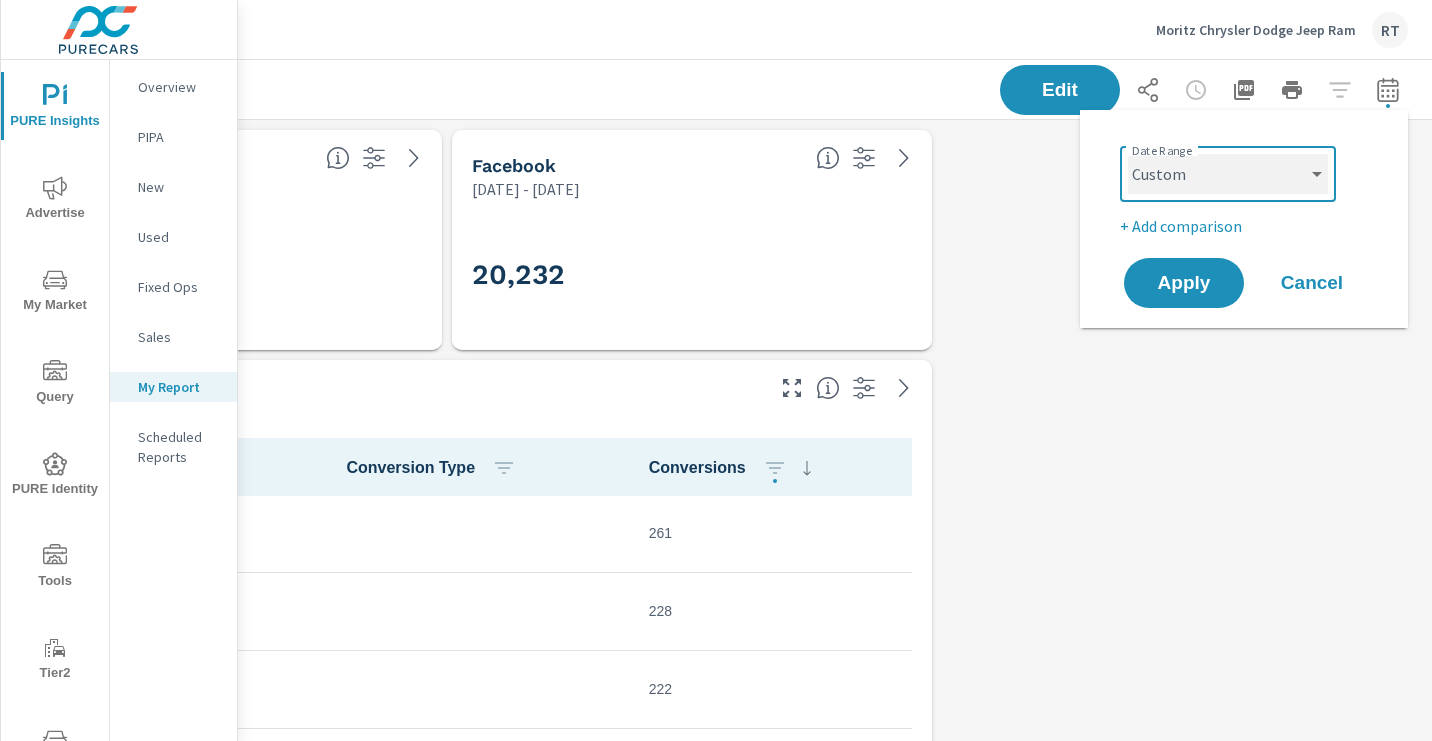 select on "Last 30 days" 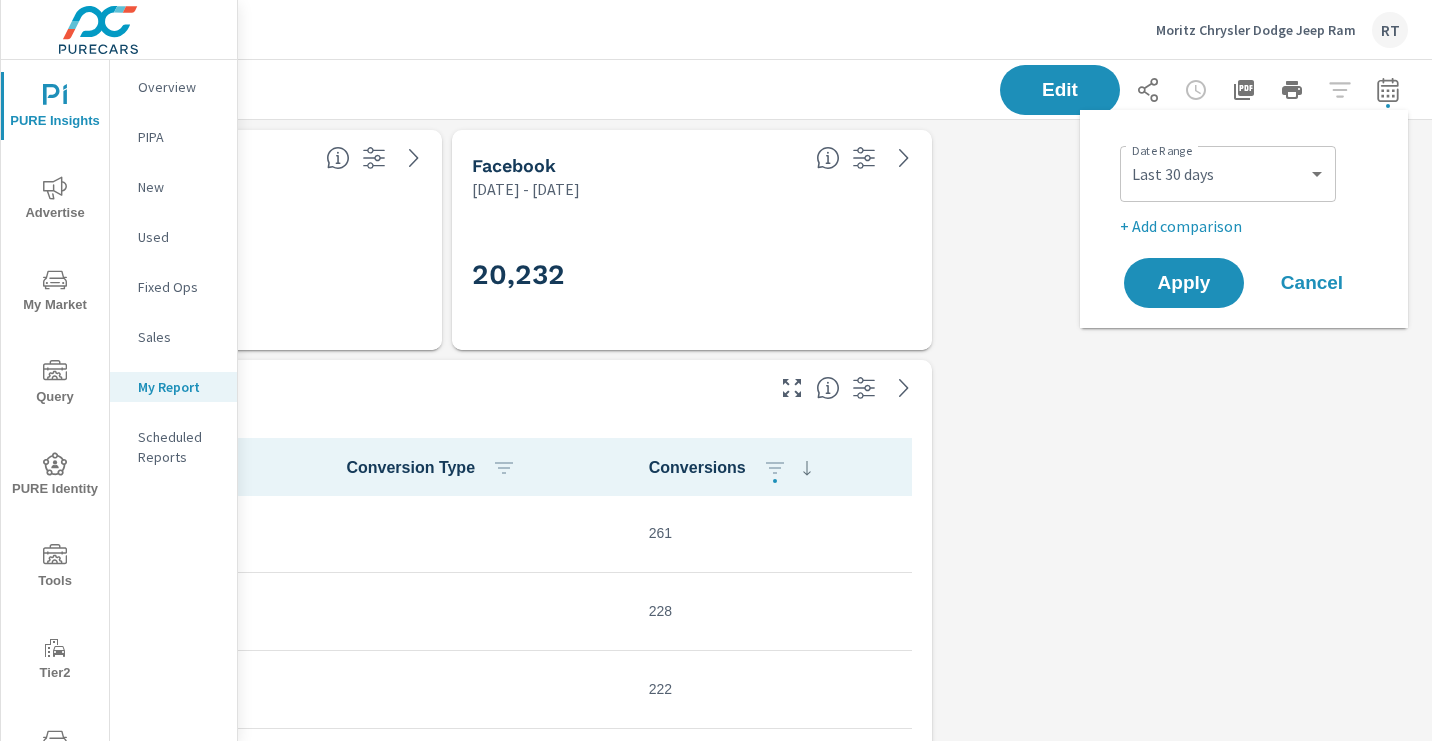 click on "+ Add comparison" at bounding box center (1248, 226) 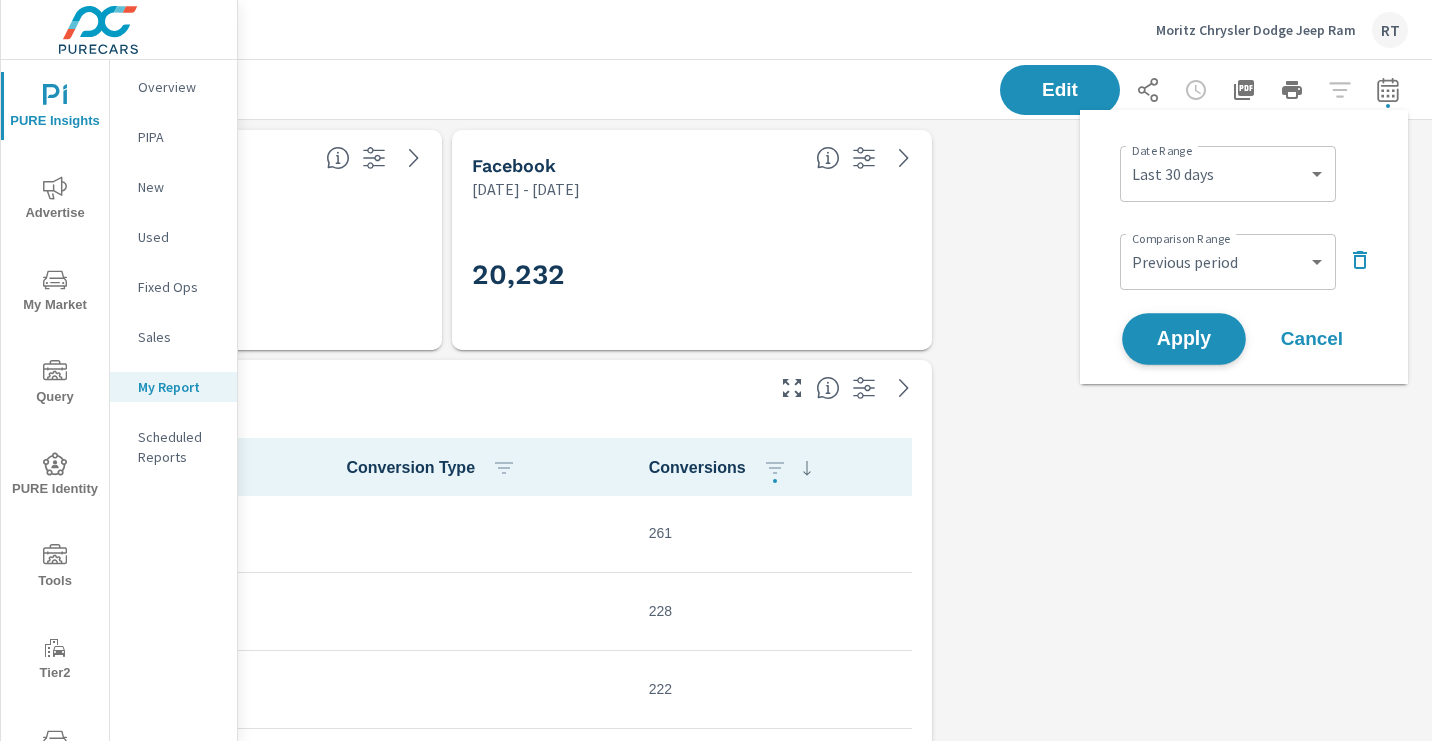 click on "Apply" at bounding box center (1184, 339) 